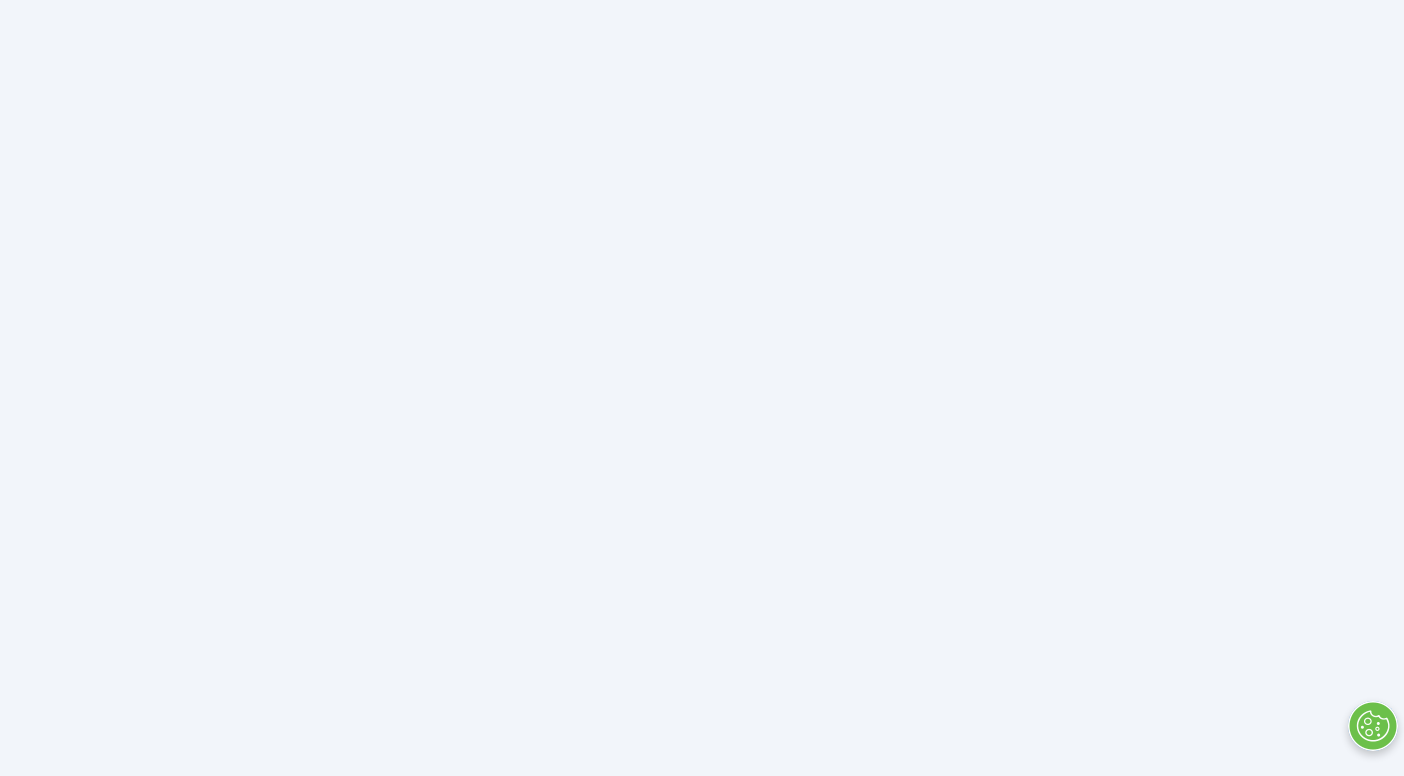 scroll, scrollTop: 0, scrollLeft: 0, axis: both 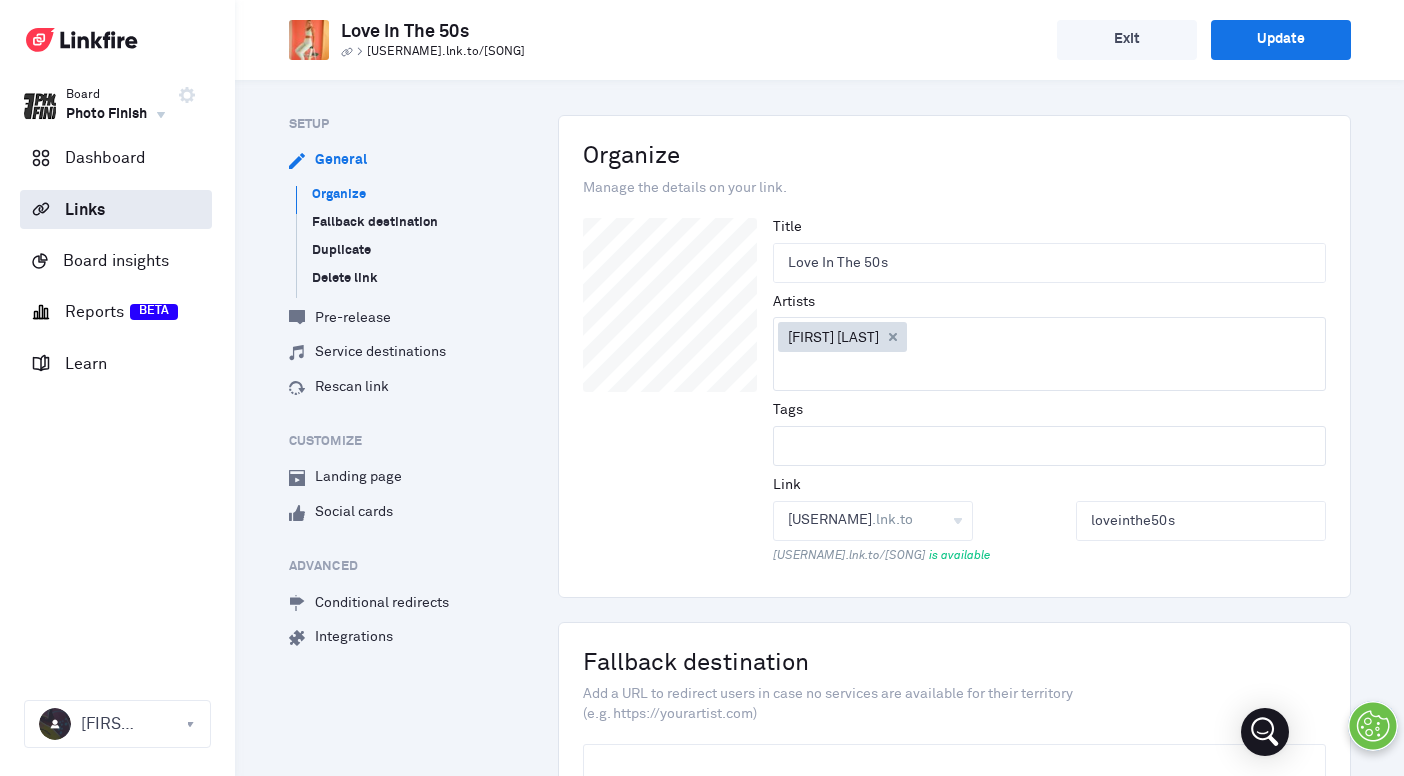 click on "Love In The 50s
>
beccameans.lnk.to/loveinthe50s
Exit
Update" at bounding box center [937, 40] 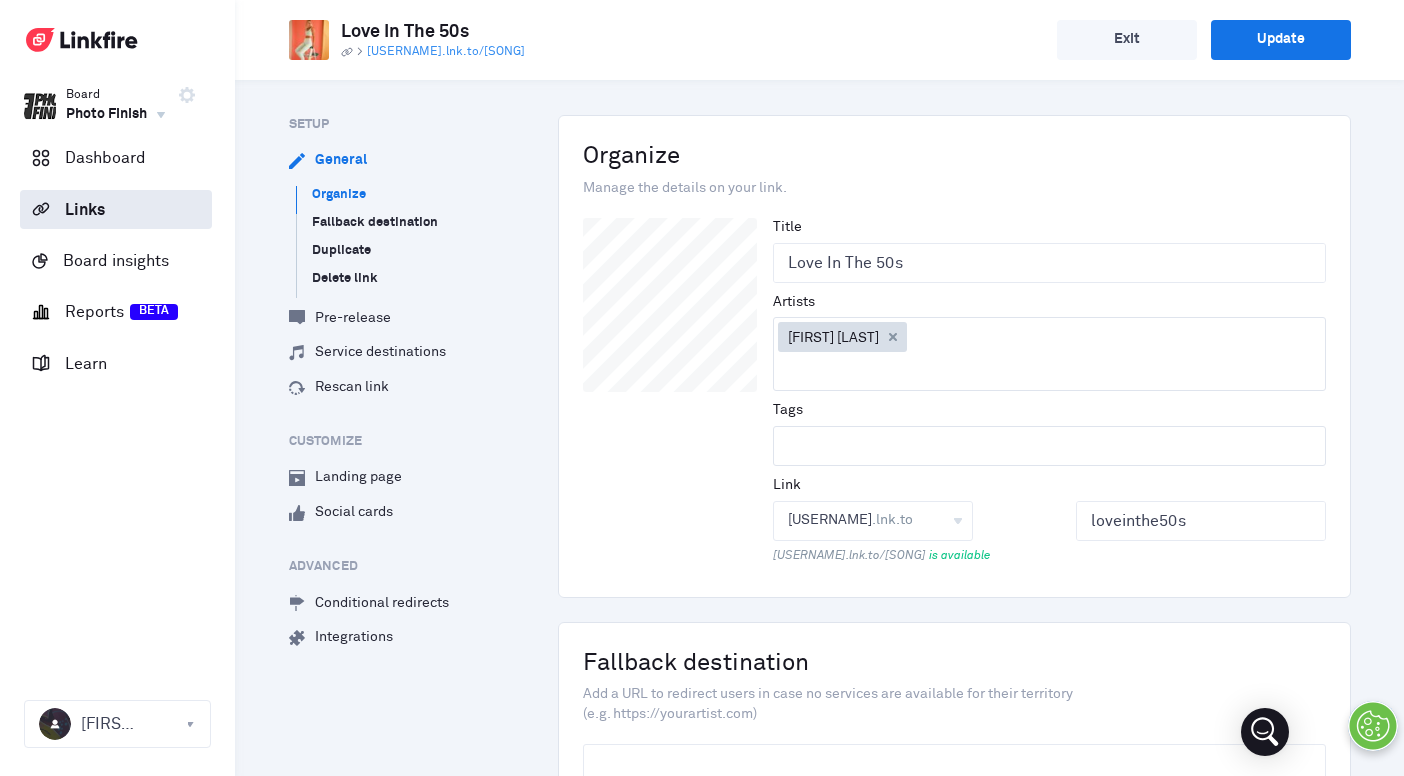 click on "beccameans.lnk.to/loveinthe50s" at bounding box center (446, 52) 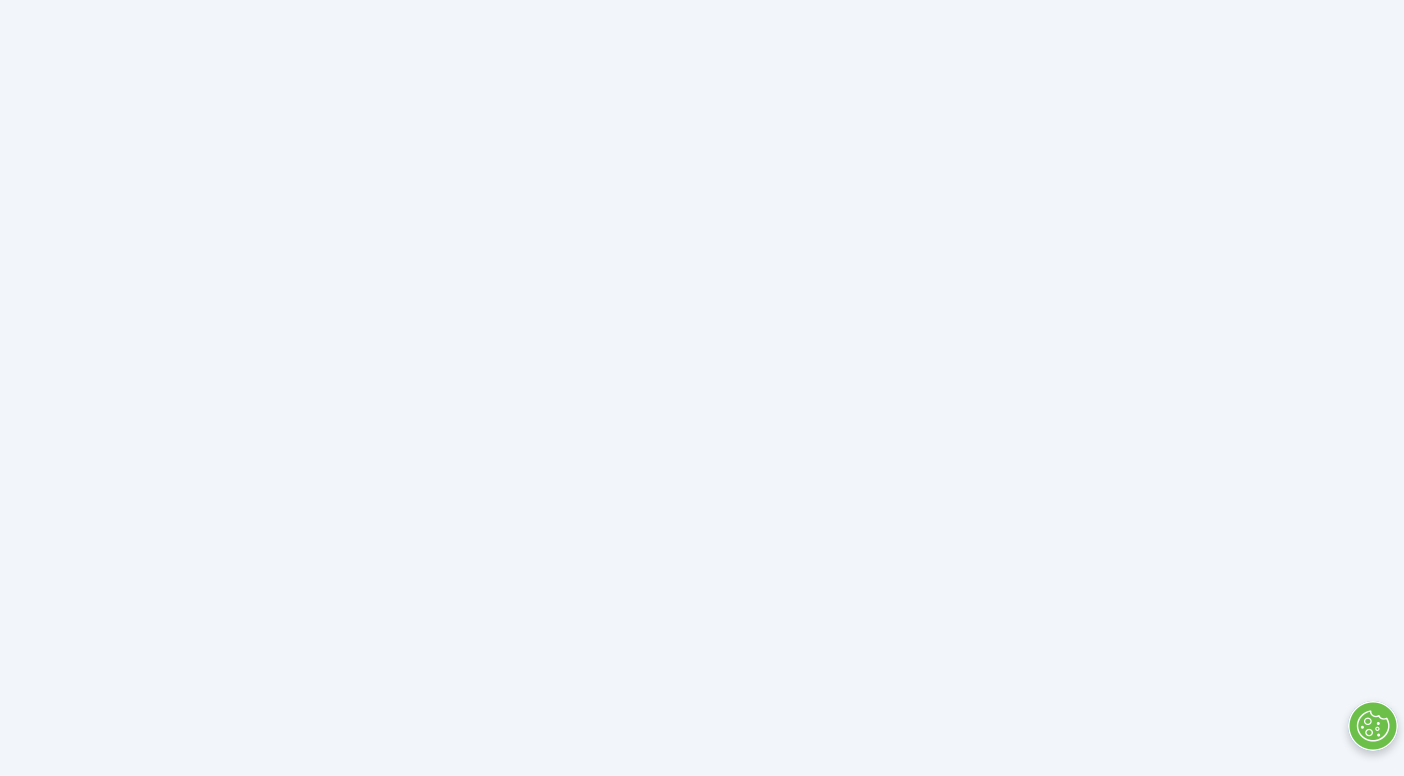 scroll, scrollTop: 0, scrollLeft: 0, axis: both 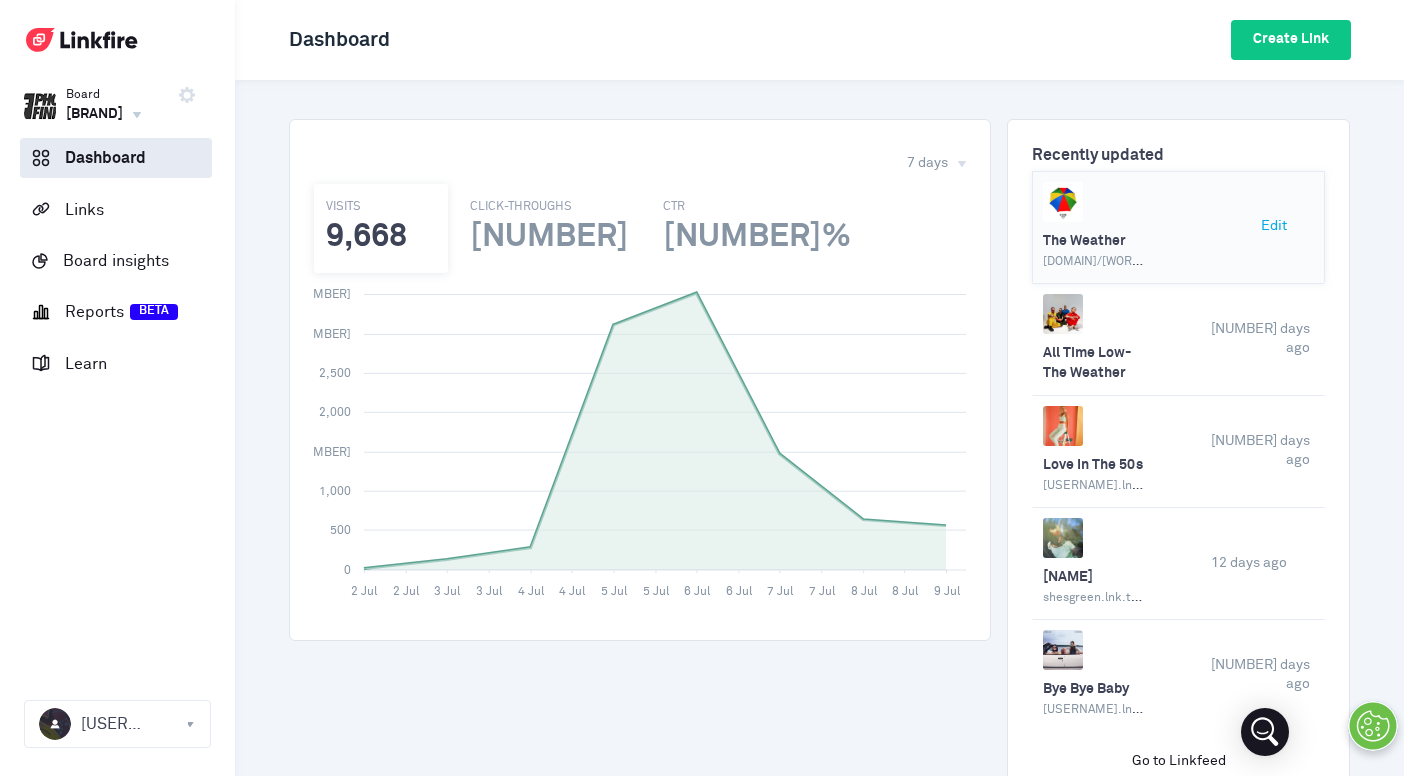 click on "The Weather" at bounding box center (1093, 242) 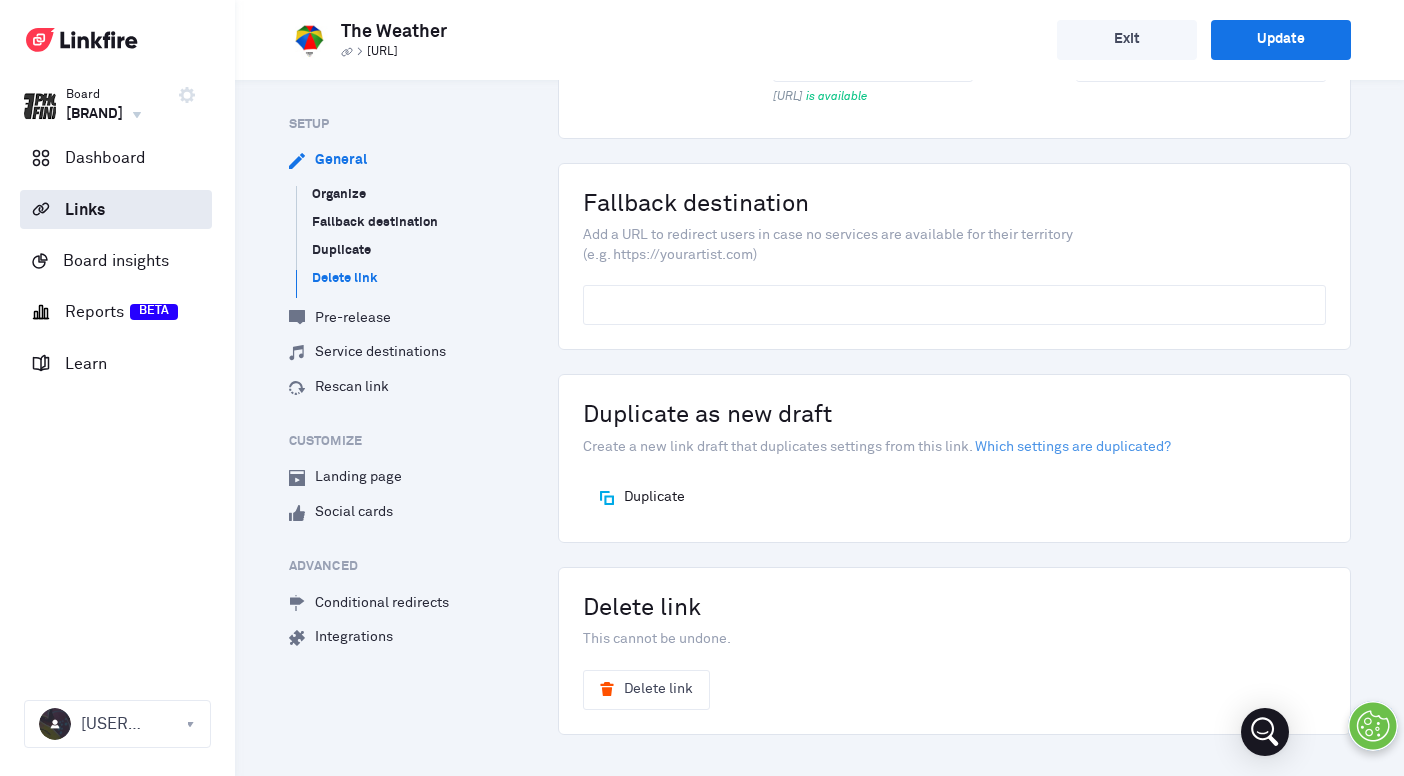 scroll, scrollTop: 458, scrollLeft: 0, axis: vertical 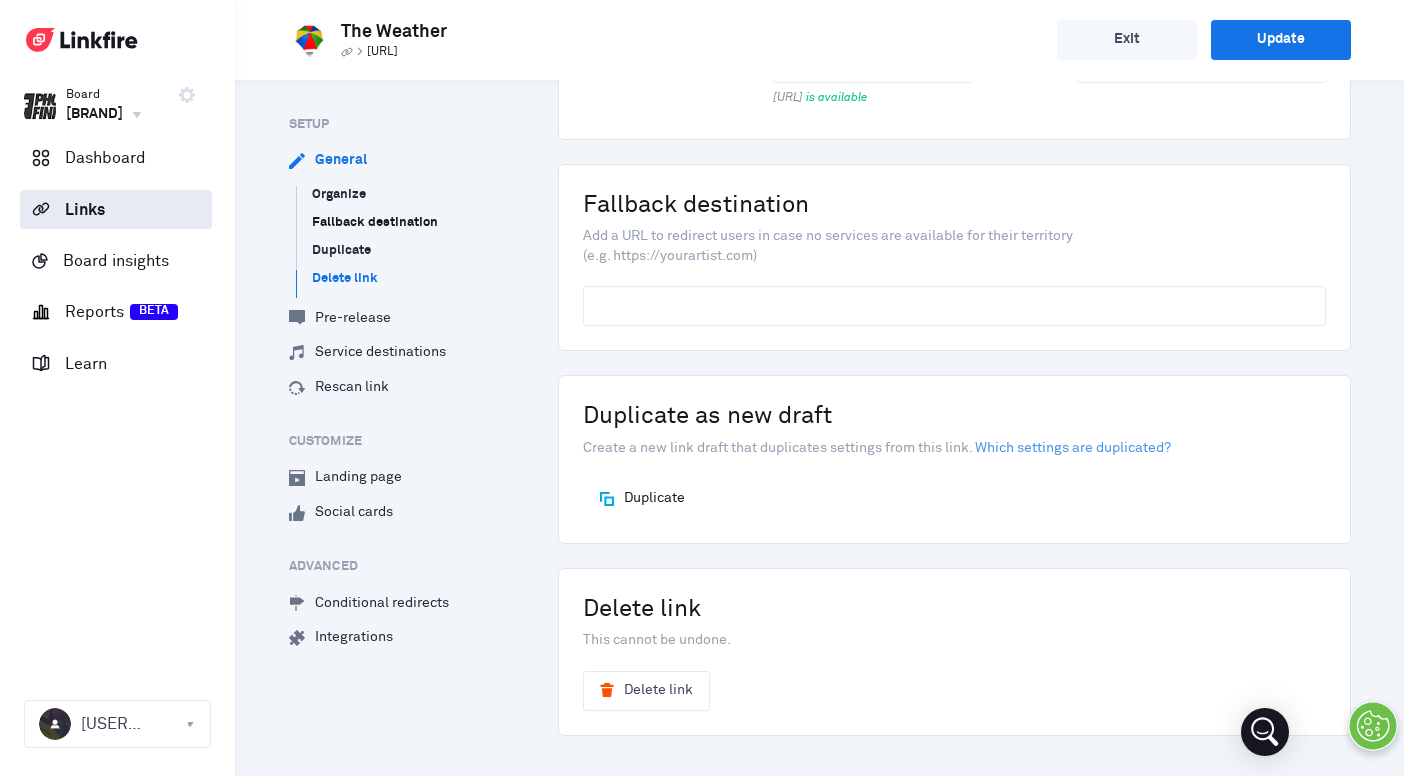 click on "Fallback destination" at bounding box center [375, 223] 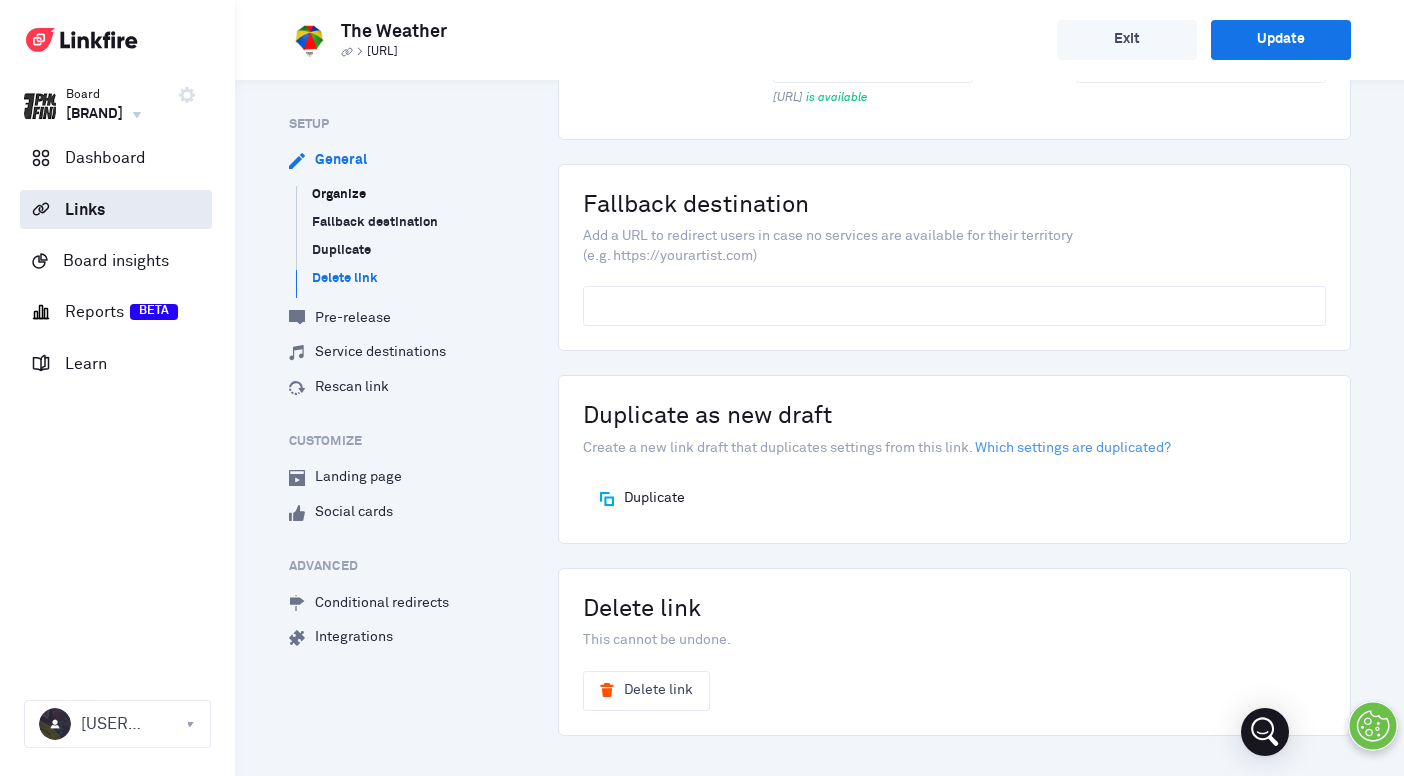 click on "Organize" at bounding box center (339, 195) 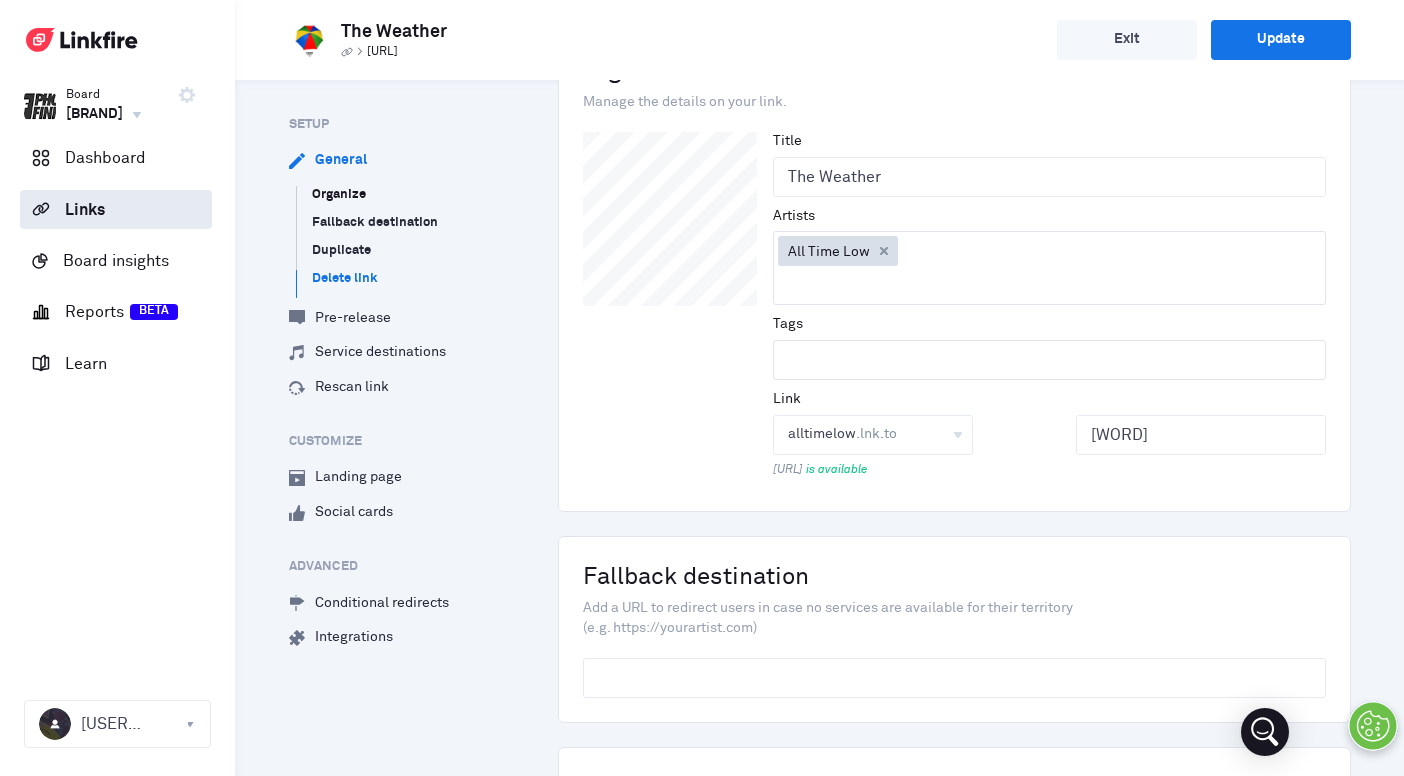 scroll, scrollTop: 30, scrollLeft: 0, axis: vertical 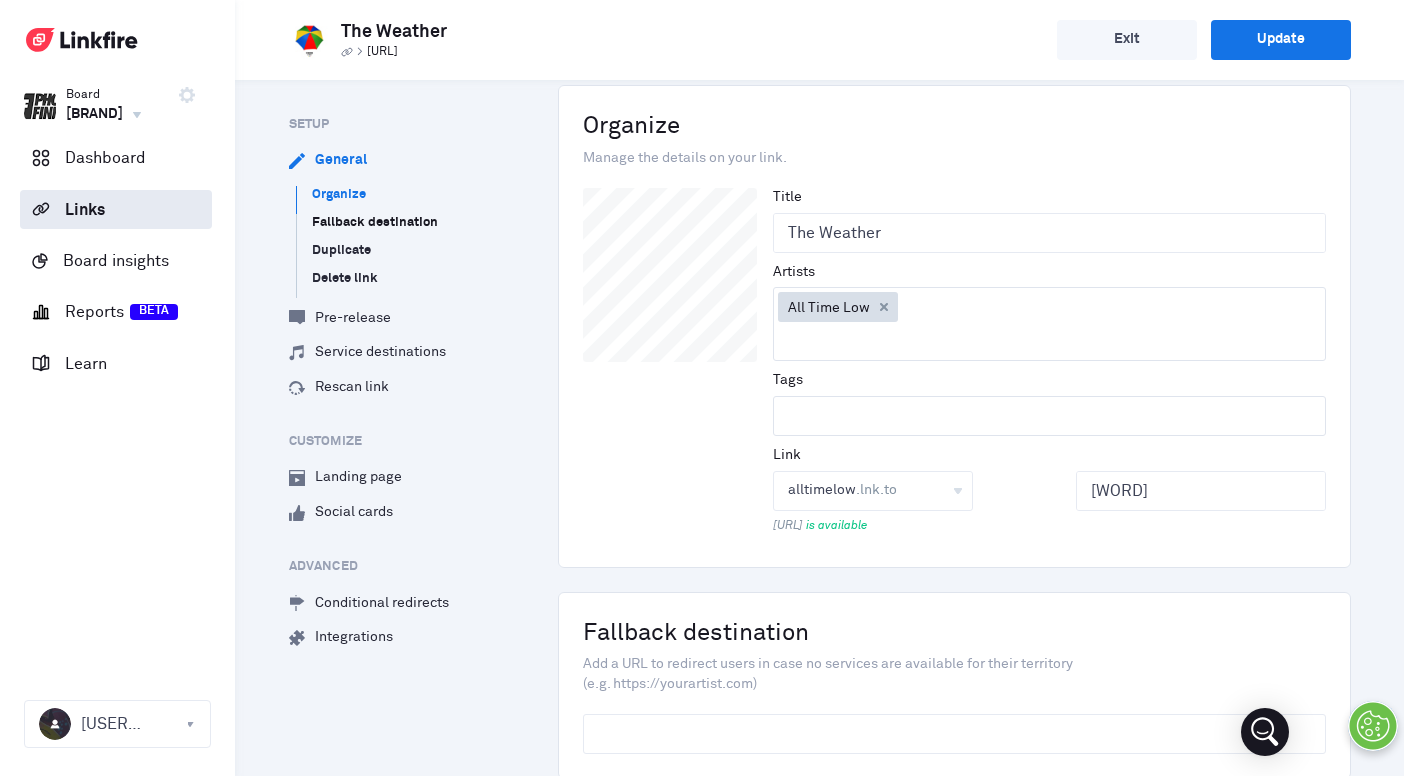 click on "Fallback destination" at bounding box center [375, 223] 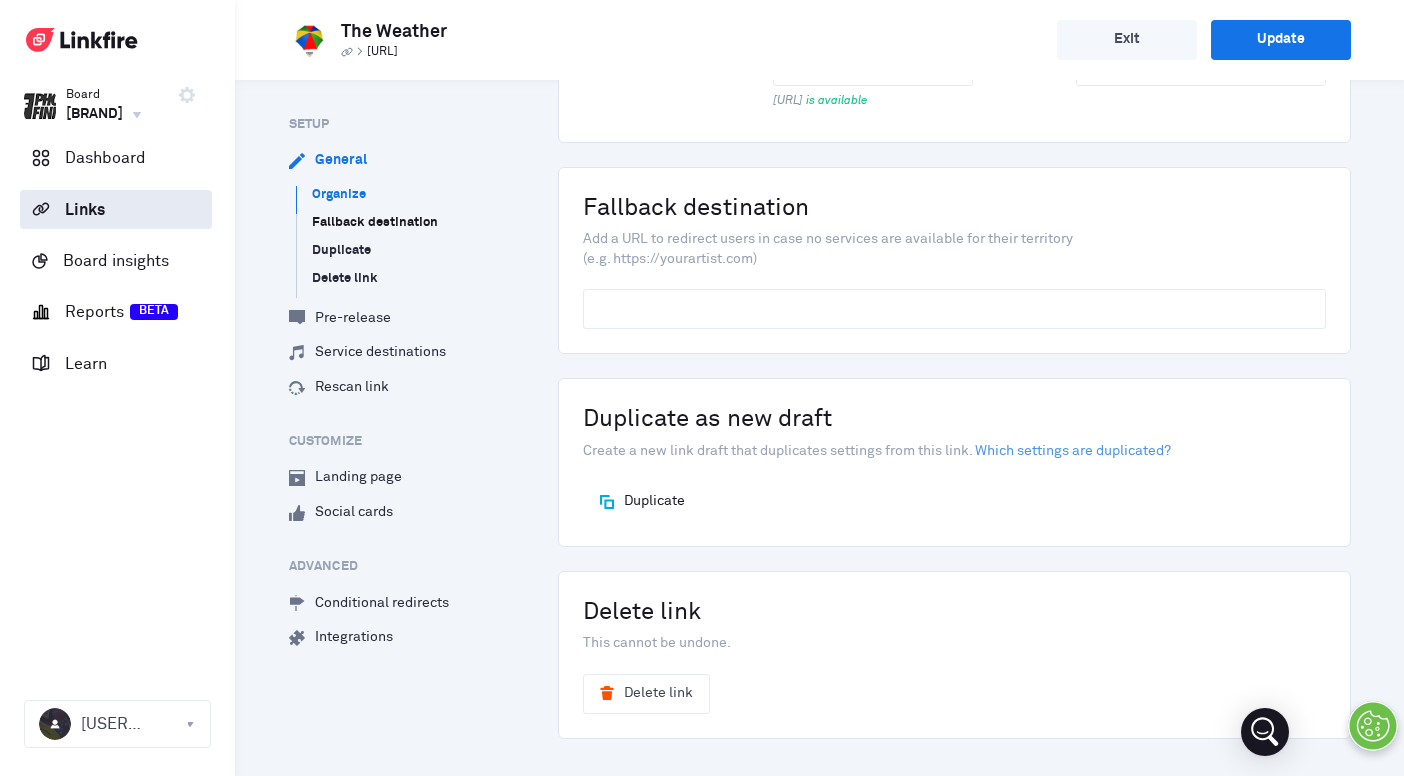scroll, scrollTop: 458, scrollLeft: 0, axis: vertical 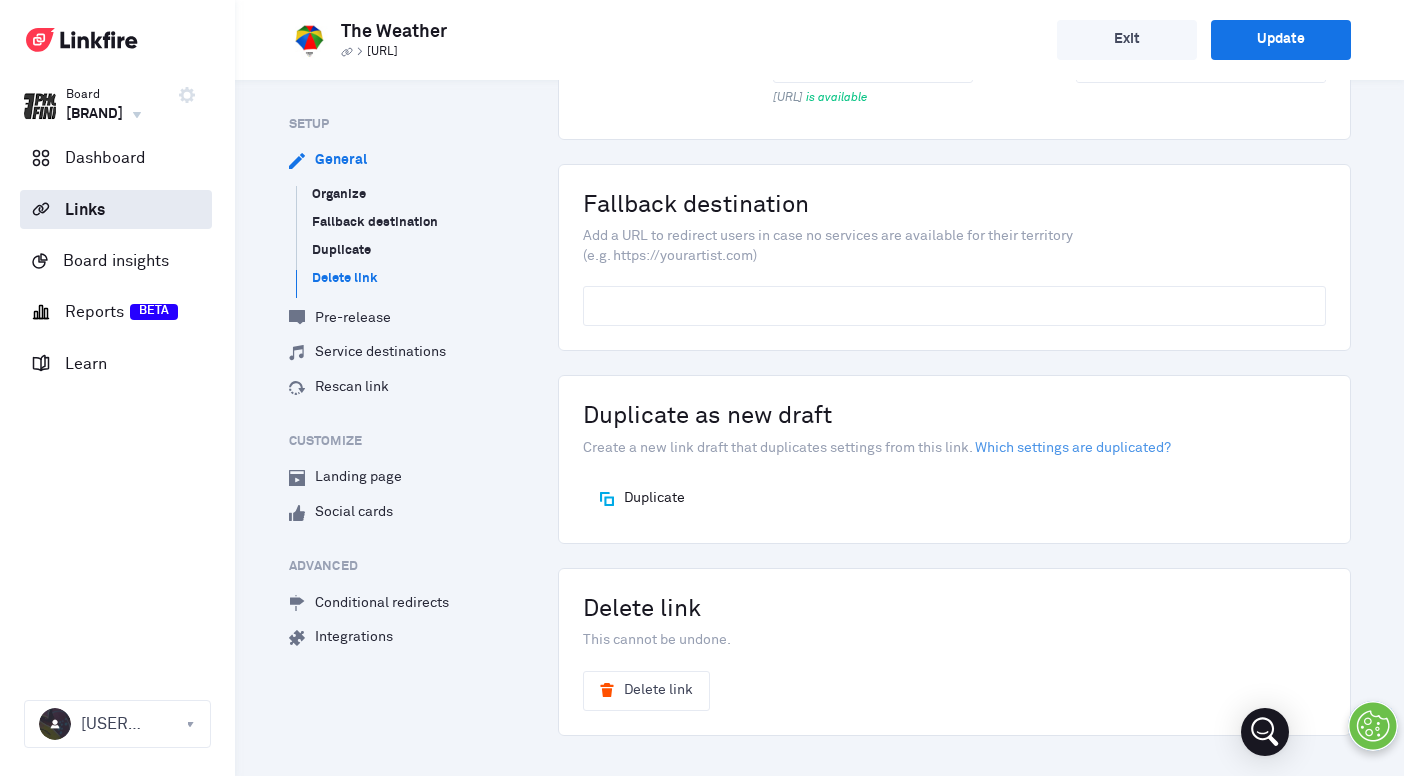 click on "Setup
General
Organize
Fallback destination
Duplicate
Delete link
Pre-release
Service destinations
.cls-1{fill:#d8dfe8}
Rescan link
Customize
Landing page
Social cards
Advanced
16x16-Redirects
Conditional redirects
Integrations" at bounding box center [369, 384] 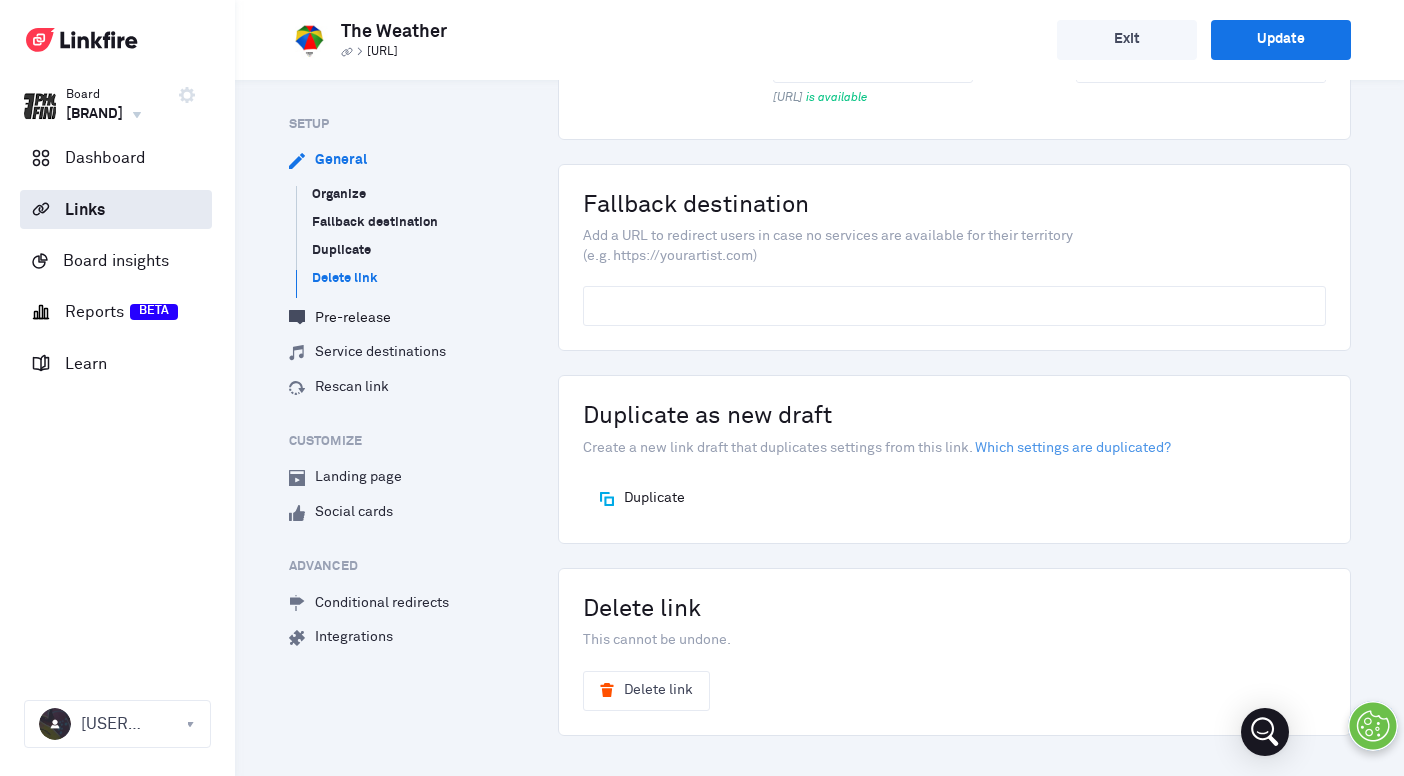 click on "Pre-release" at bounding box center [340, 318] 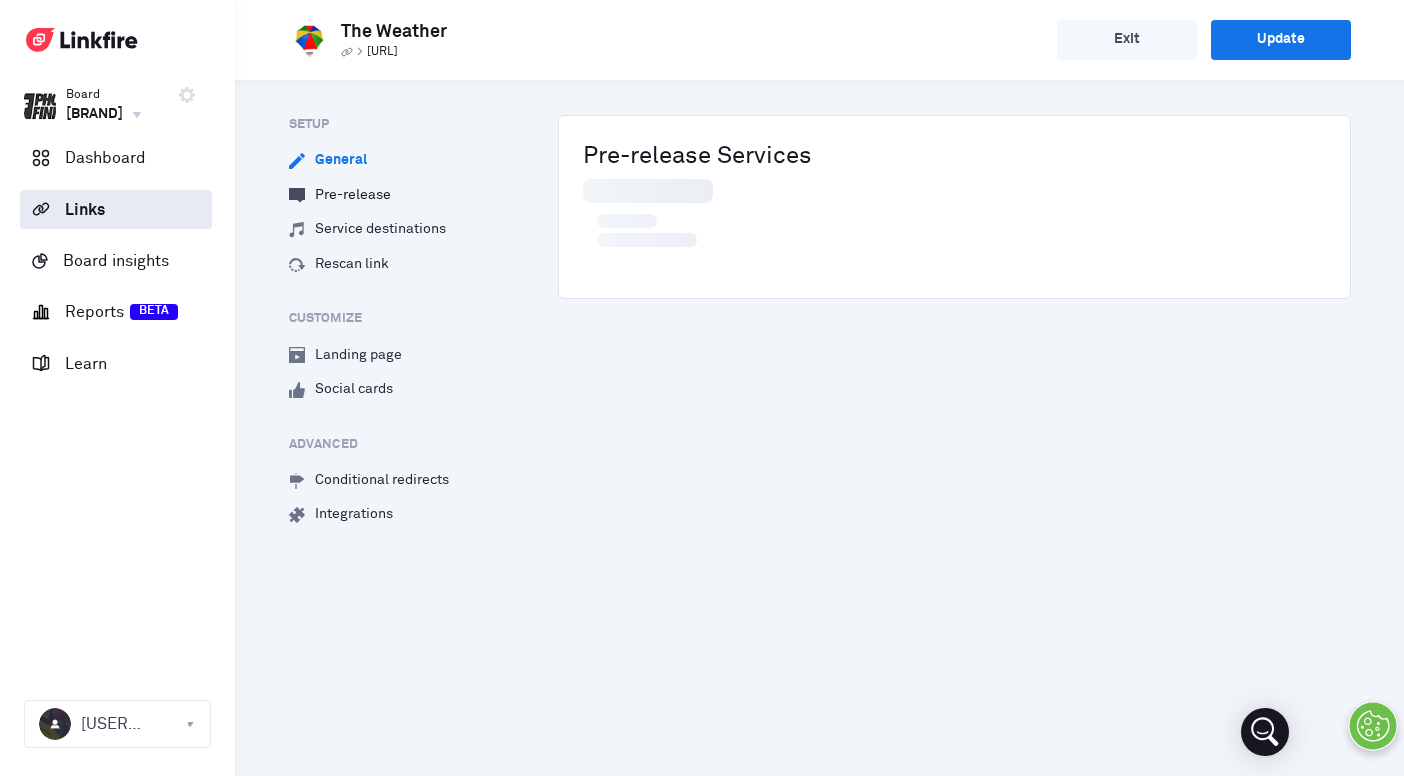 scroll, scrollTop: 0, scrollLeft: 0, axis: both 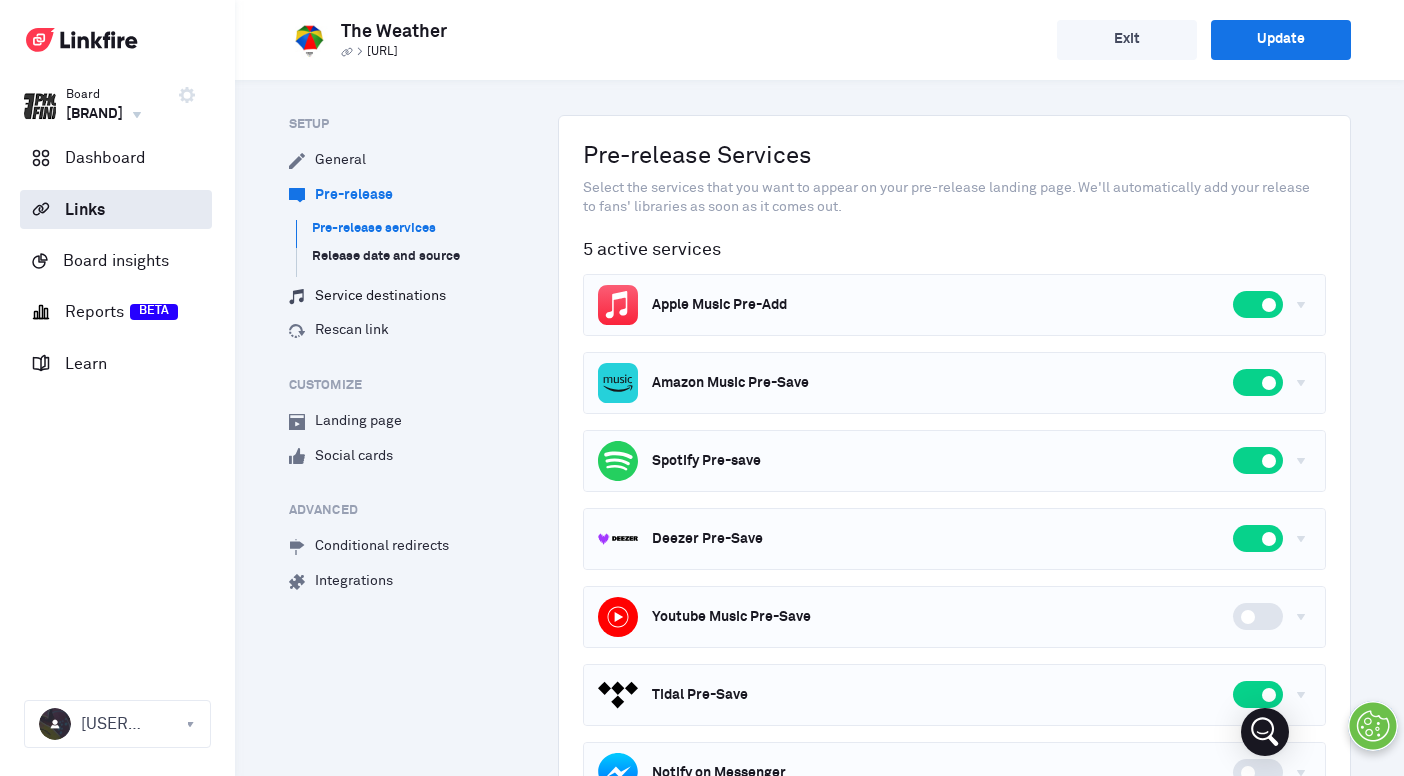 click on "Service destinations" at bounding box center (367, 297) 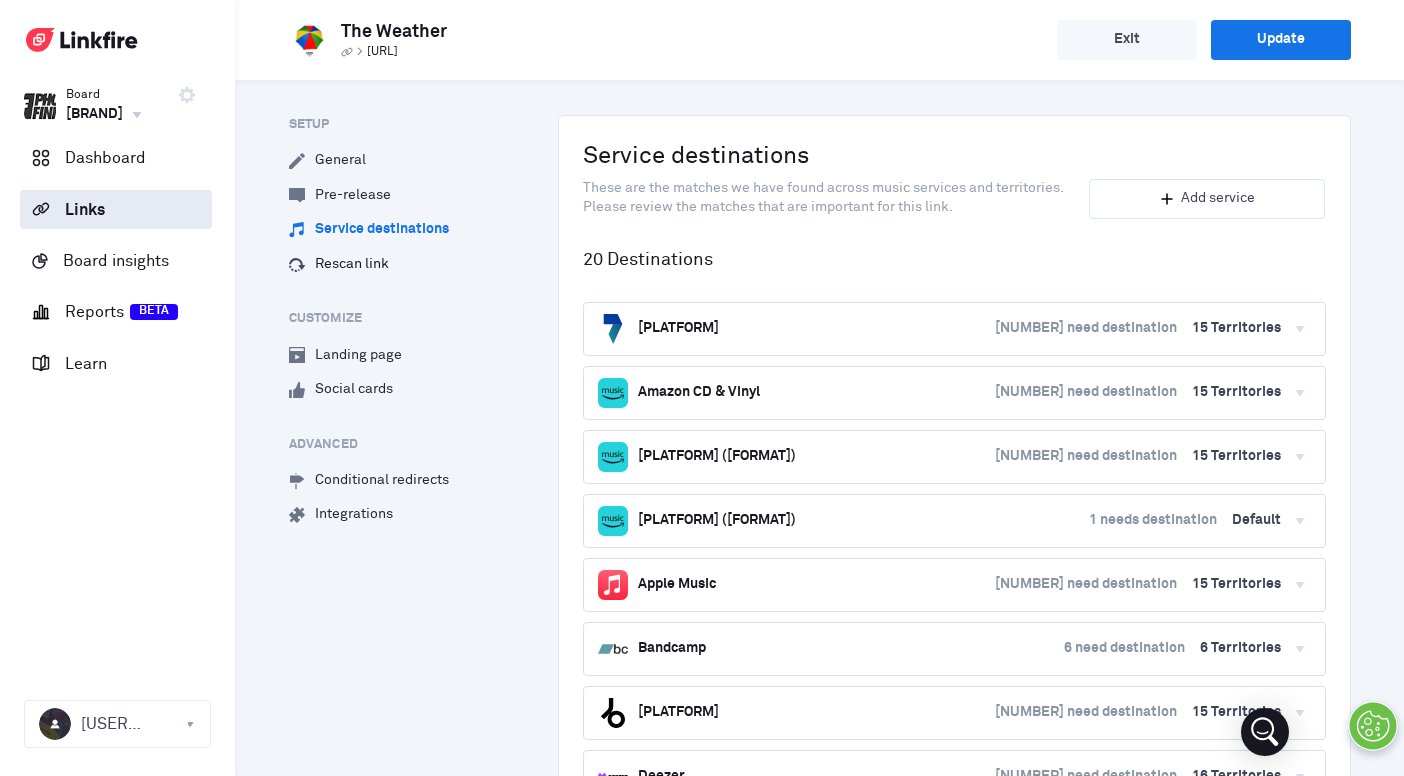 click on ".cls-1{fill:#d8dfe8}
Rescan link" at bounding box center (339, 265) 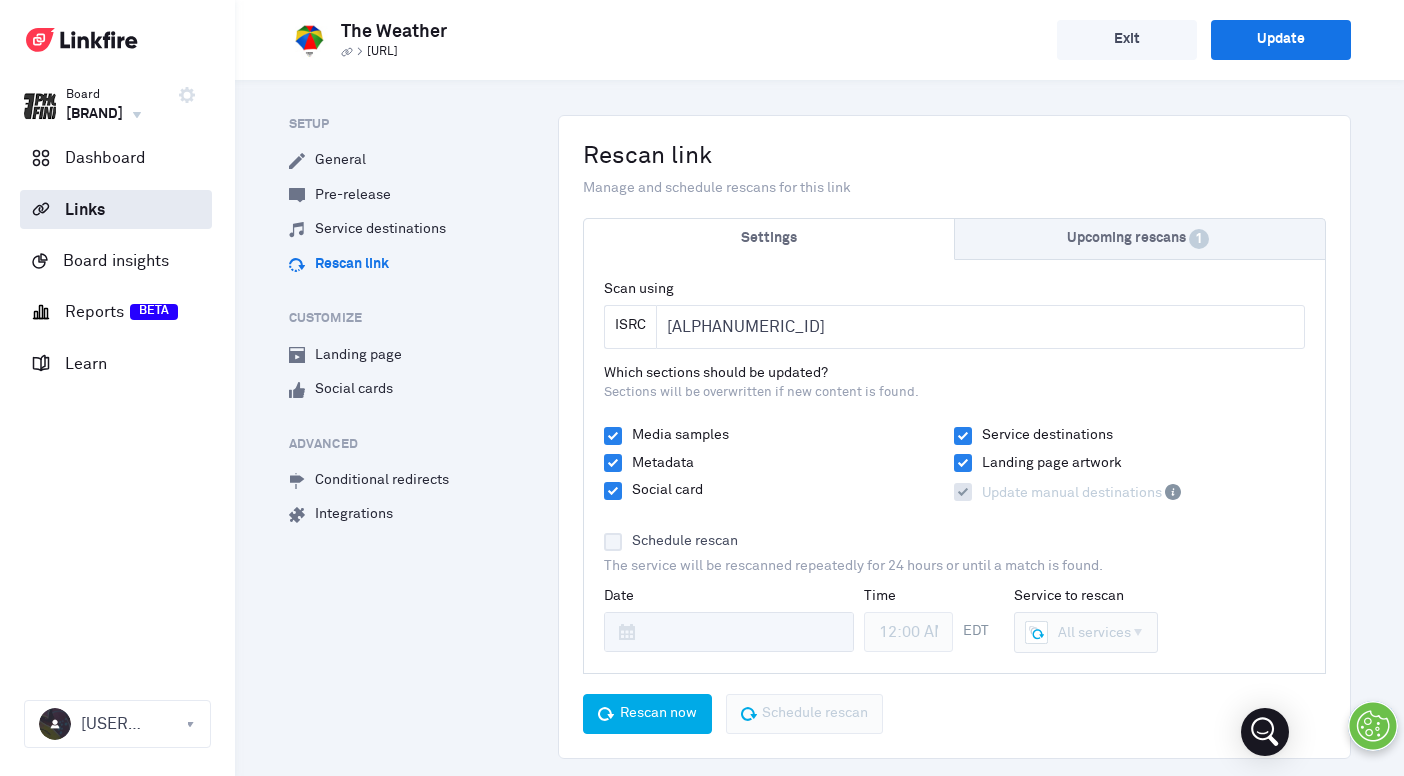 click at bounding box center (613, 542) 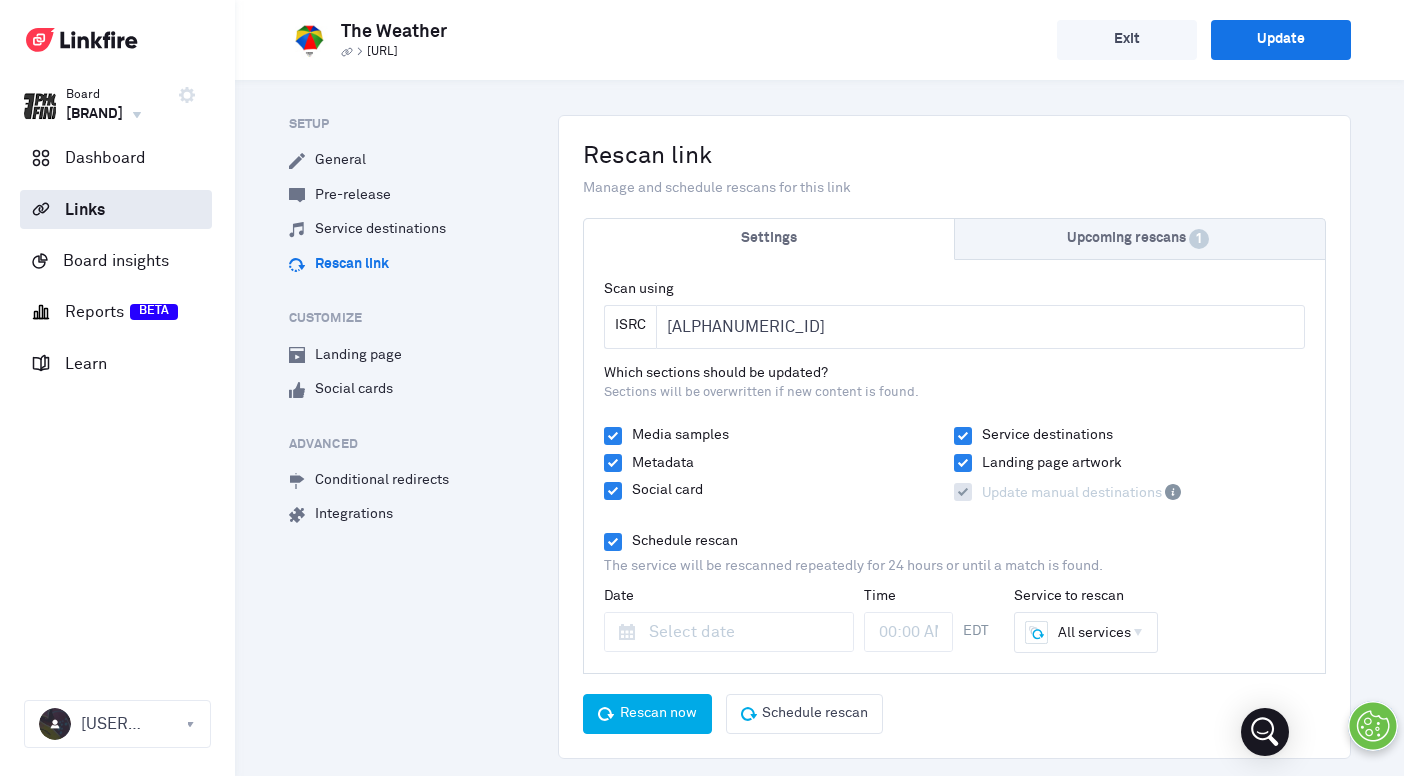 click on "[MONTH] [YEAR]" at bounding box center [729, 619] 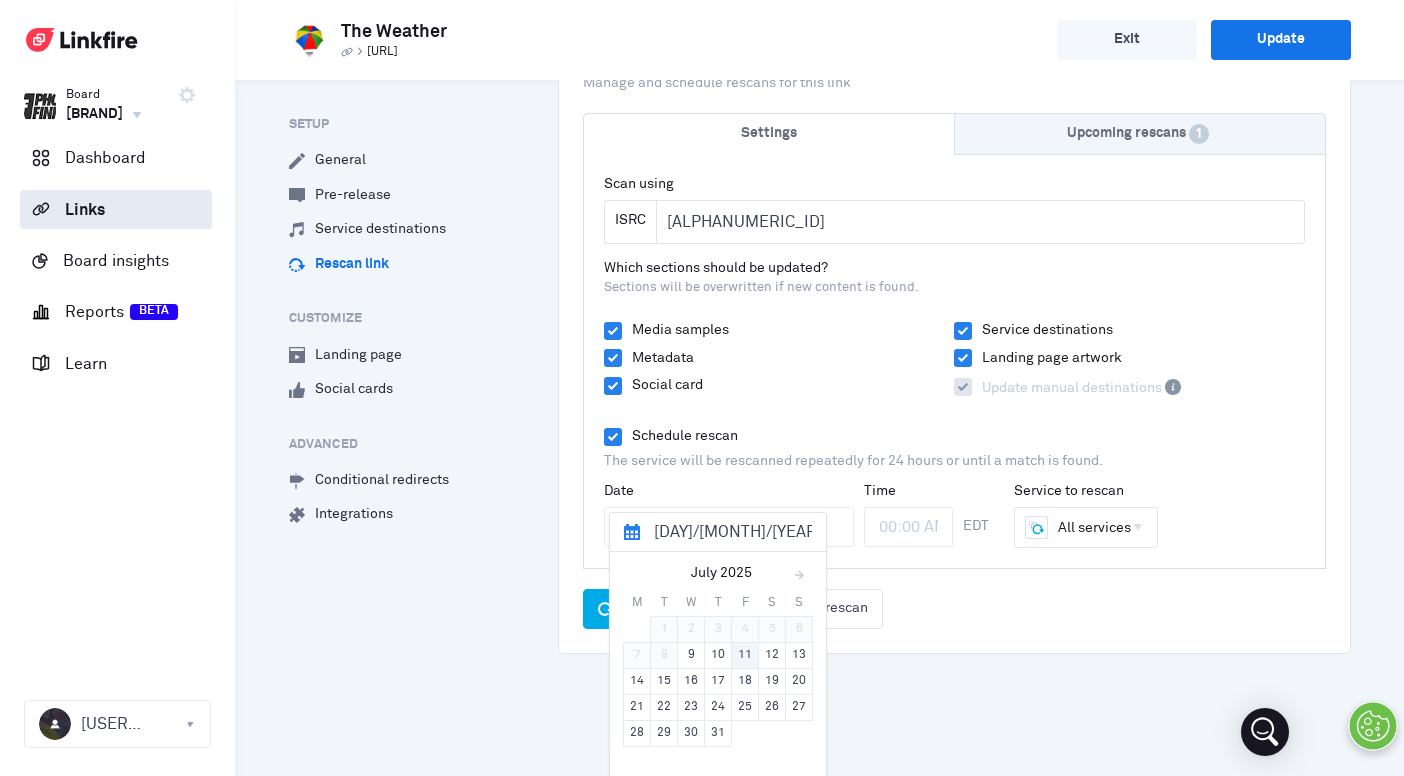 scroll, scrollTop: 21, scrollLeft: 0, axis: vertical 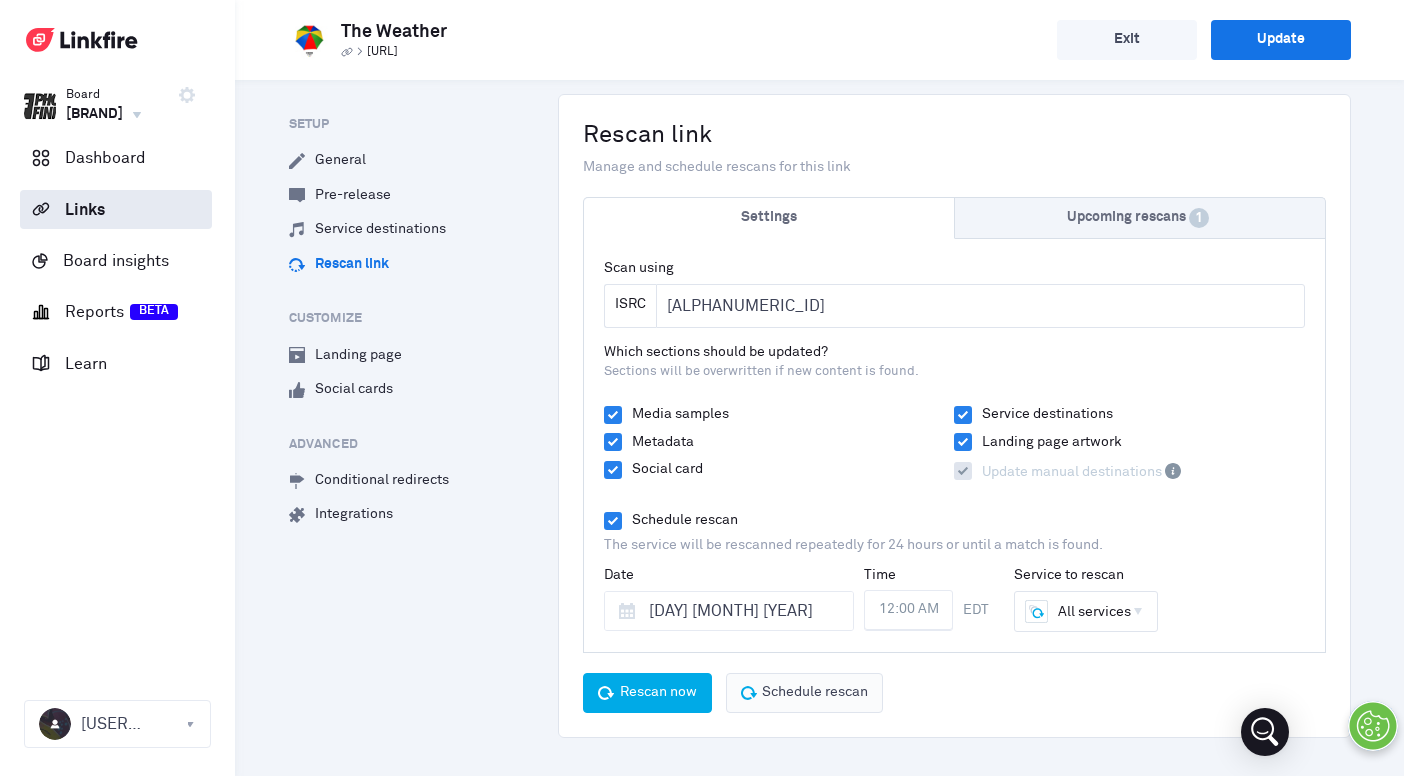 click on "Schedule rescan" at bounding box center (805, 693) 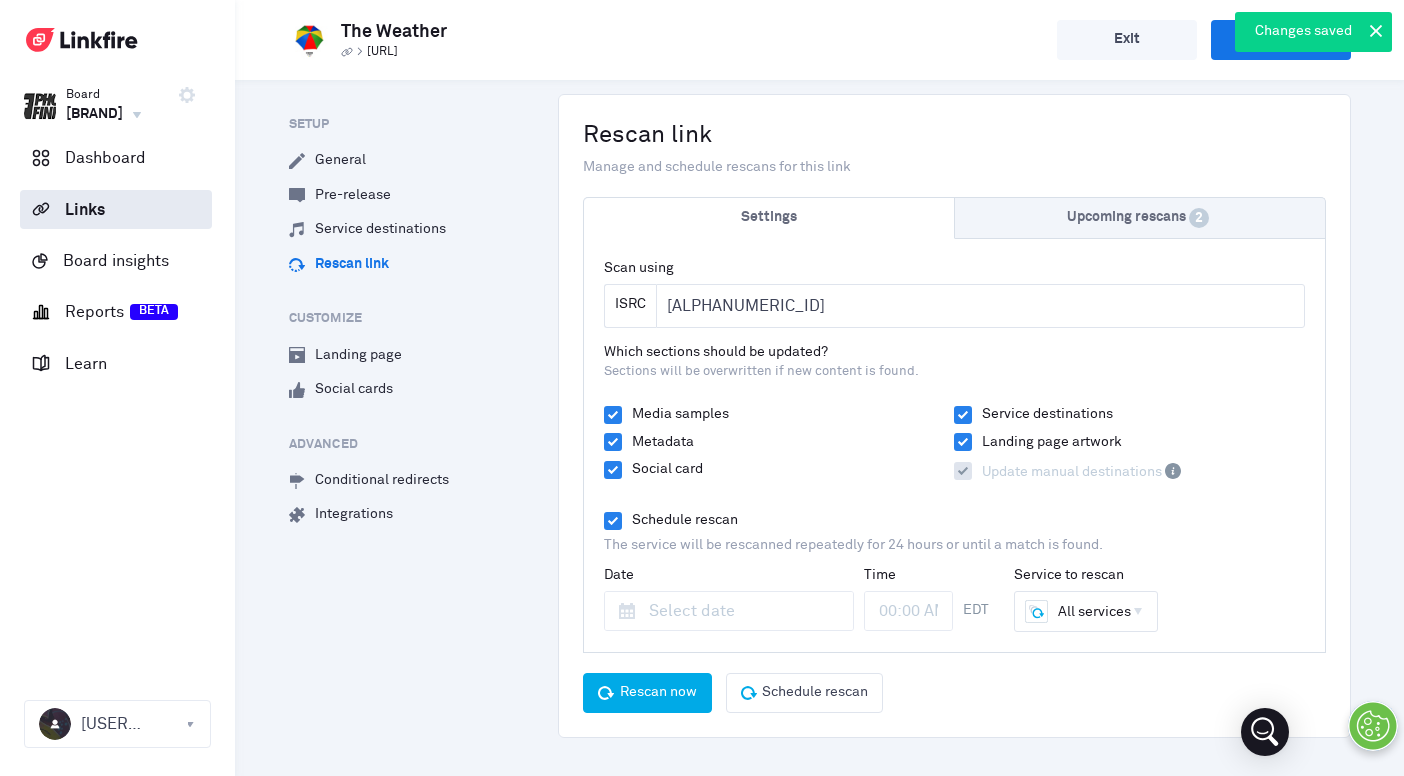 click on "Upcoming rescans
2" at bounding box center [1140, 218] 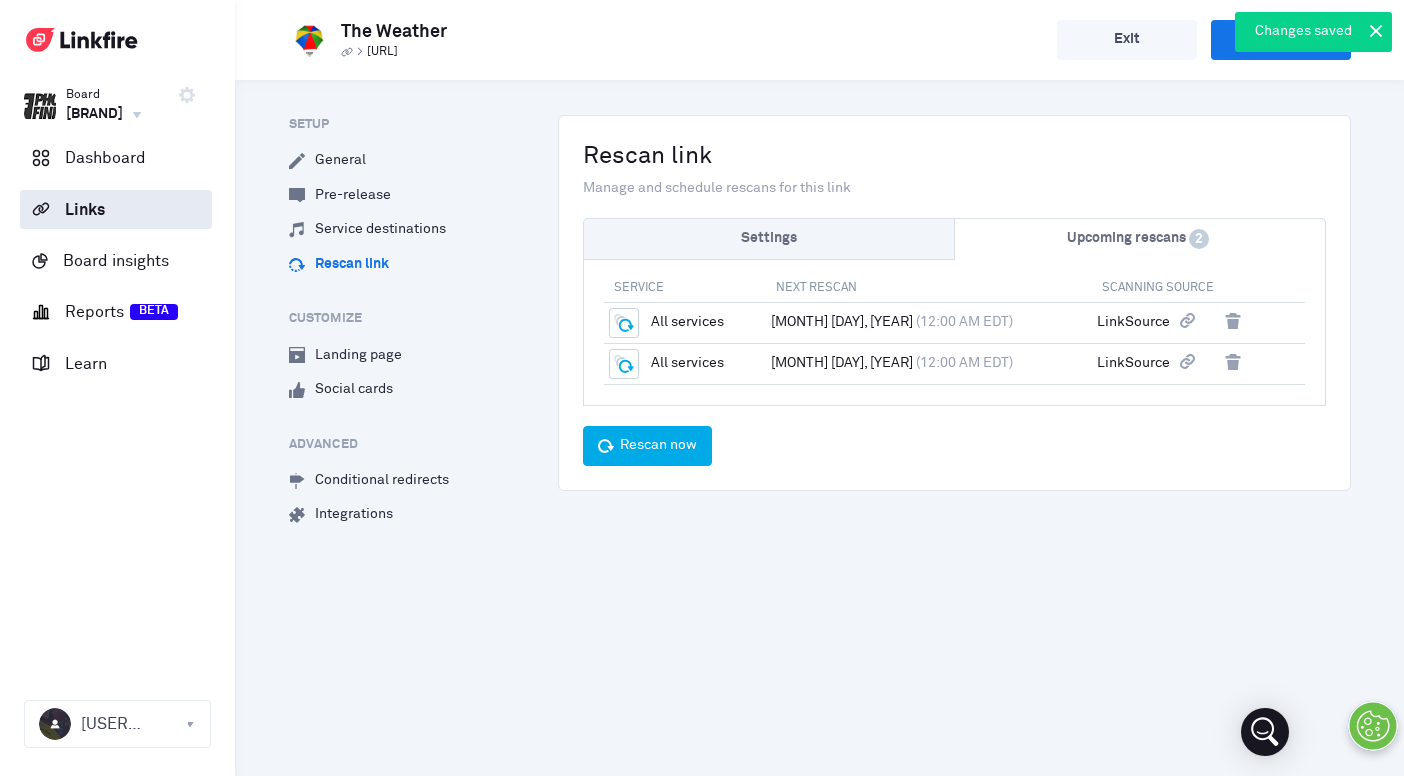 scroll, scrollTop: 0, scrollLeft: 0, axis: both 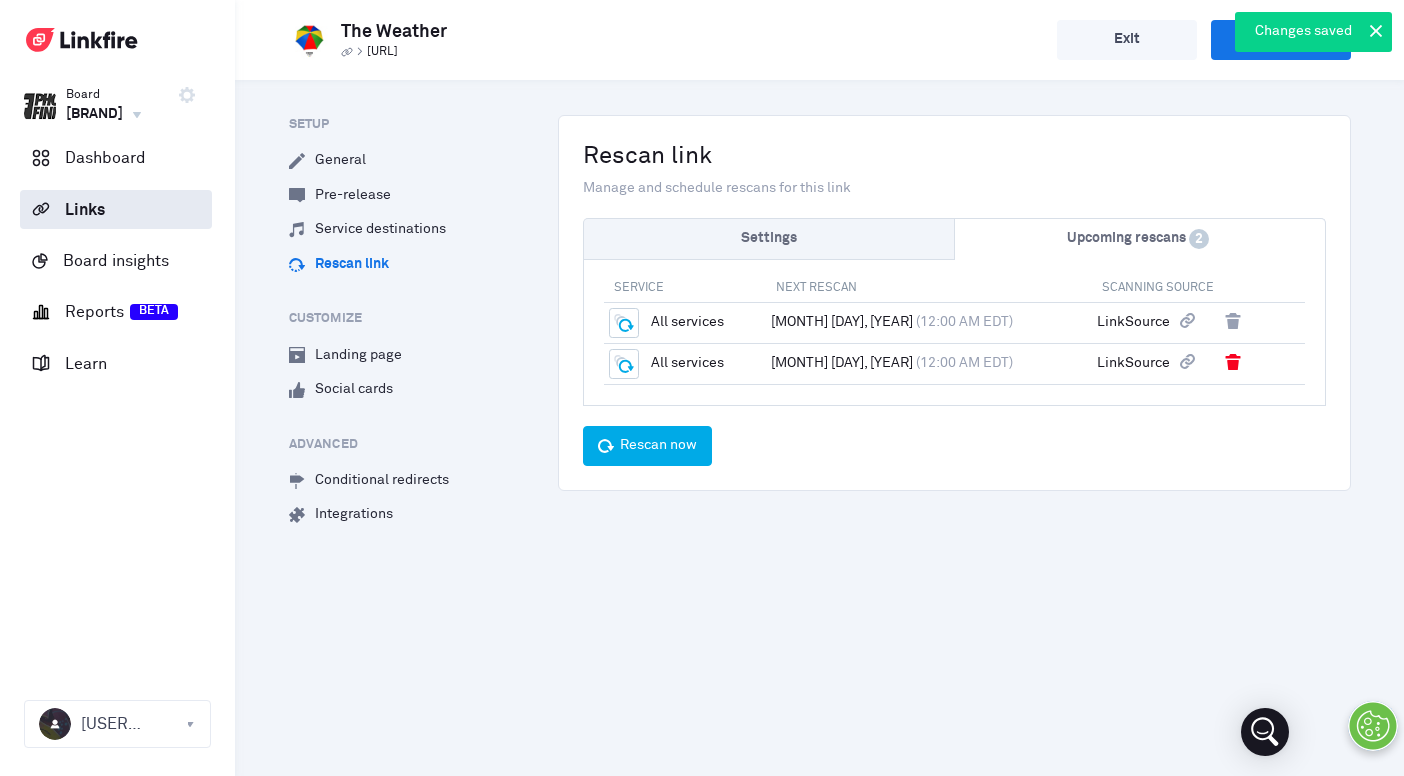 click at bounding box center (1233, 362) 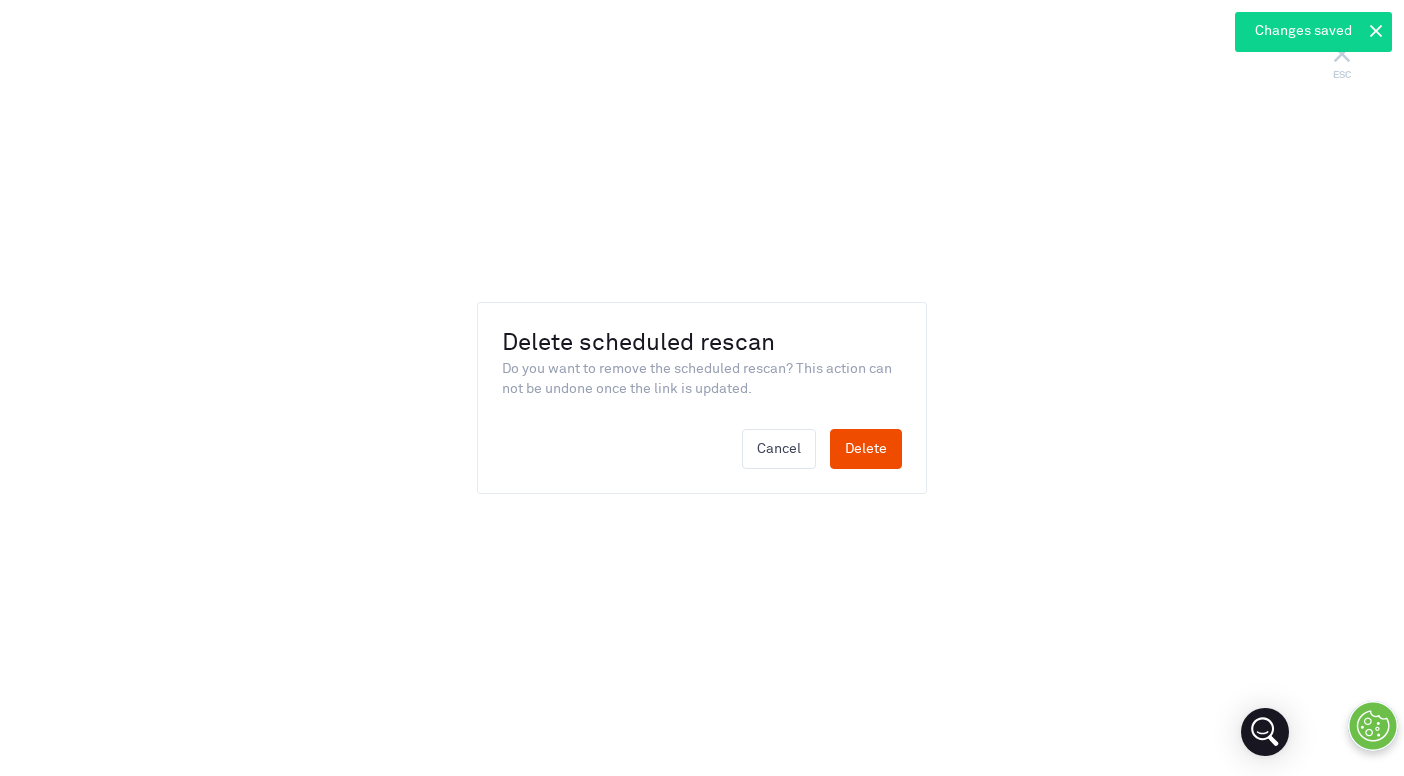 click on "Delete" at bounding box center (866, 450) 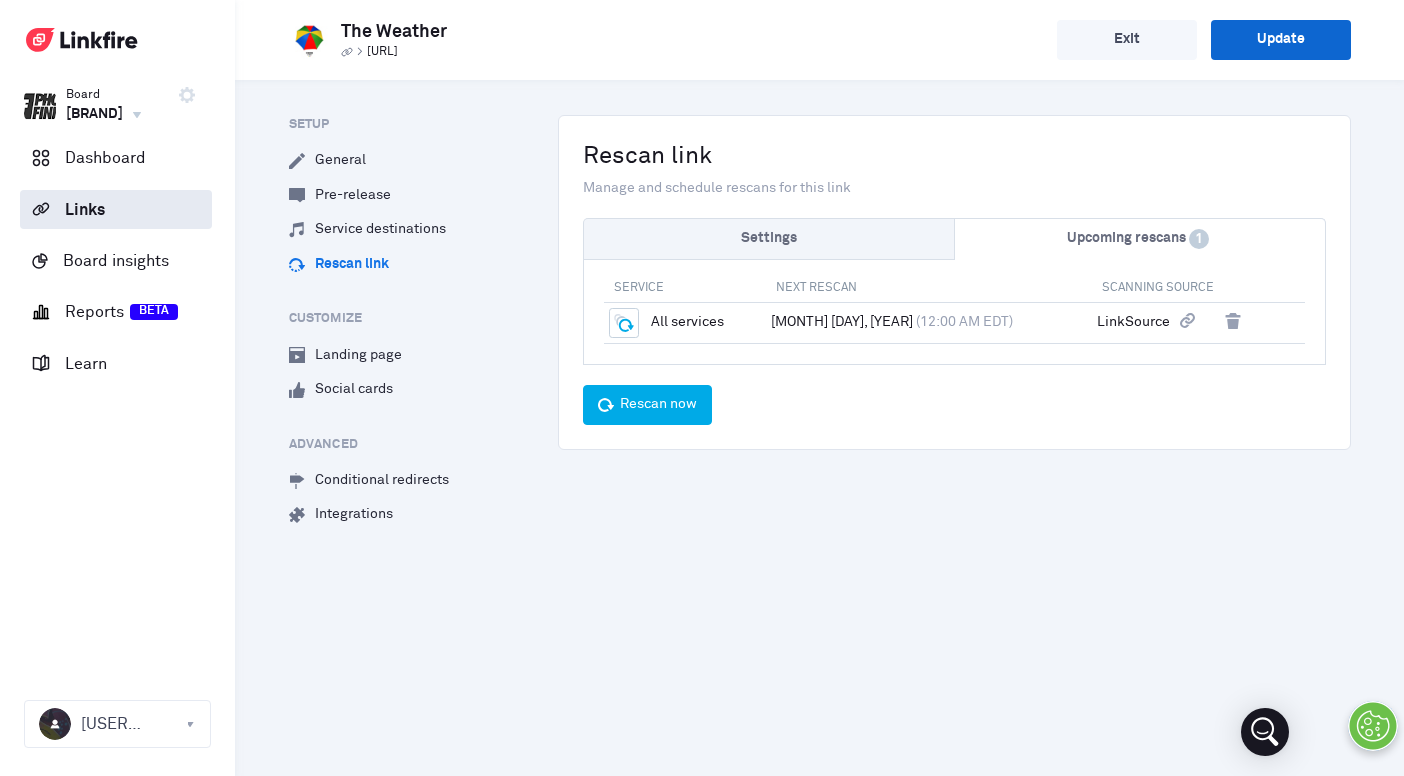 click on "Update" at bounding box center (1281, 40) 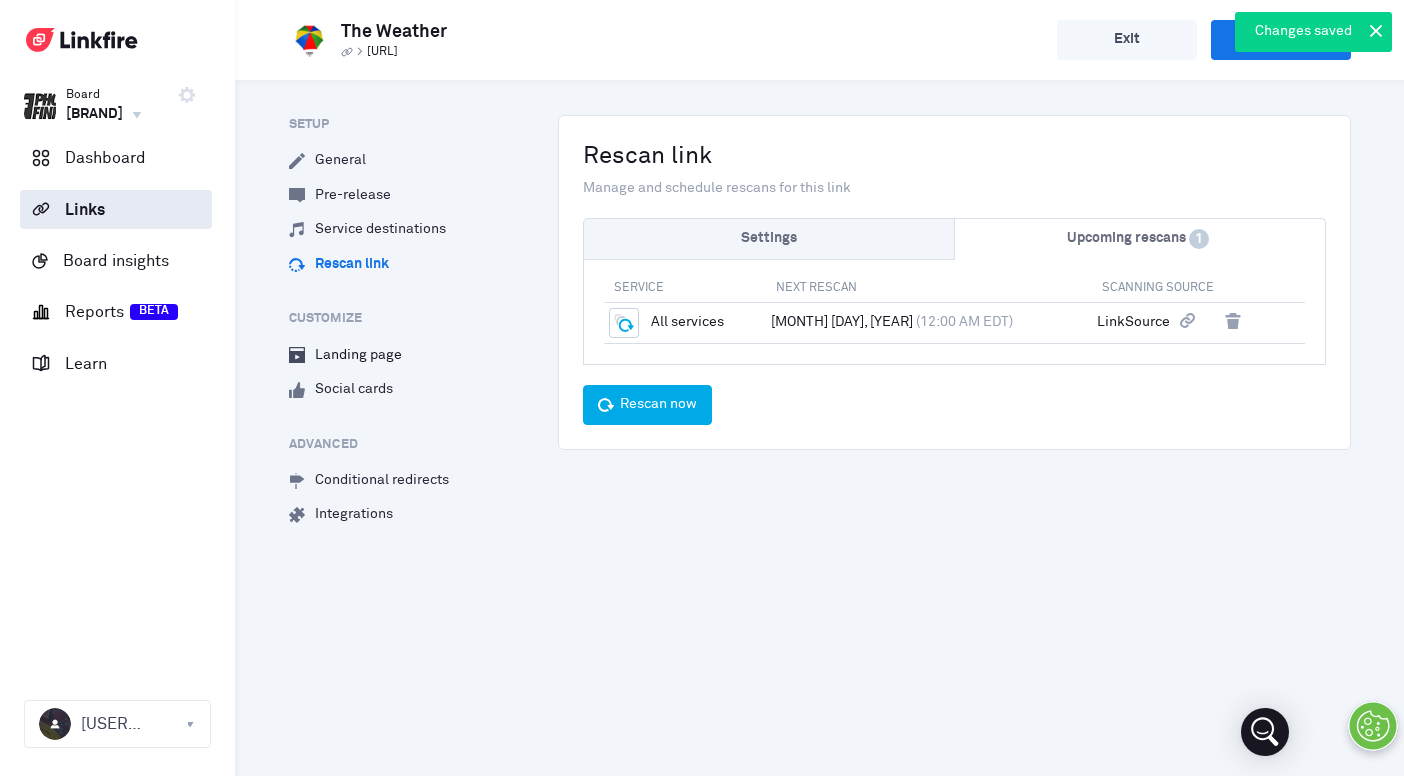 click on "Landing page" at bounding box center [345, 355] 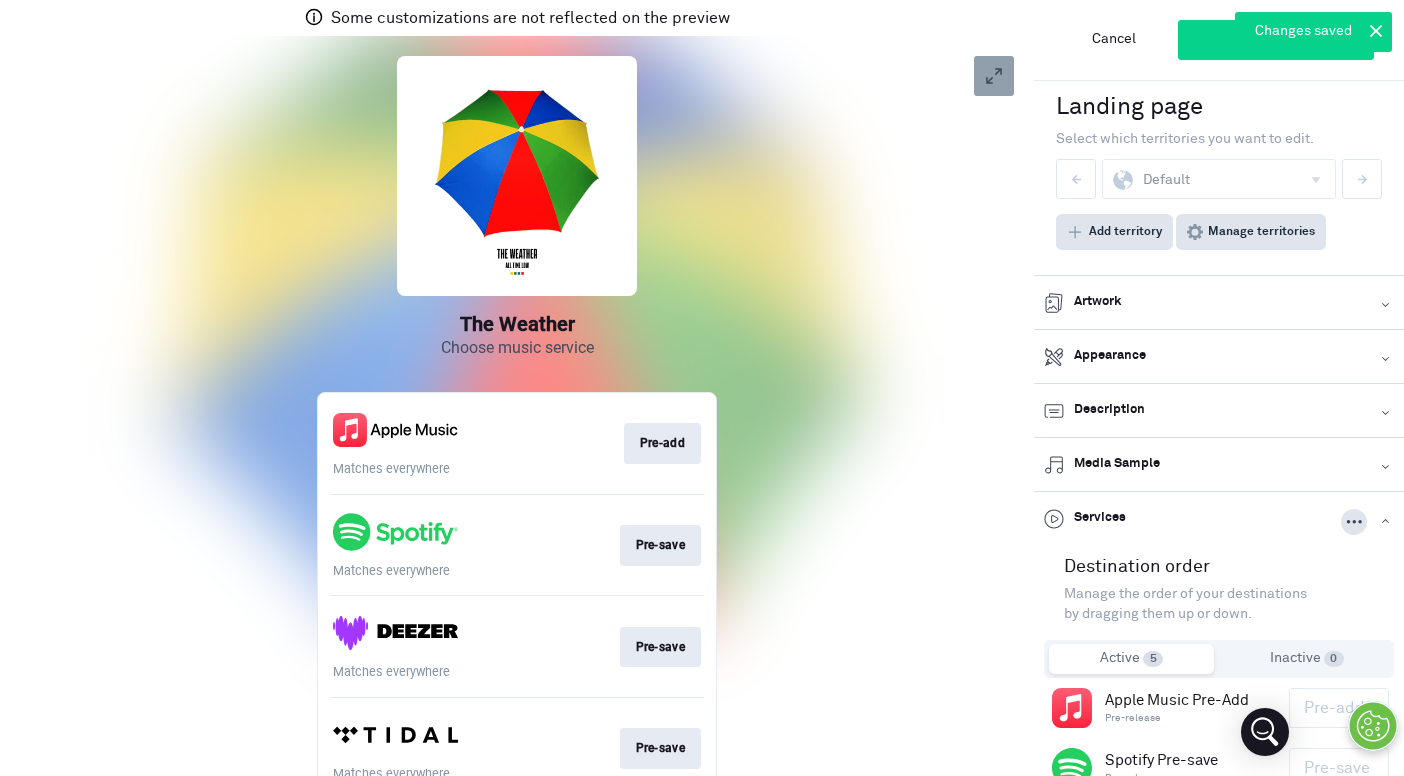scroll, scrollTop: 0, scrollLeft: 0, axis: both 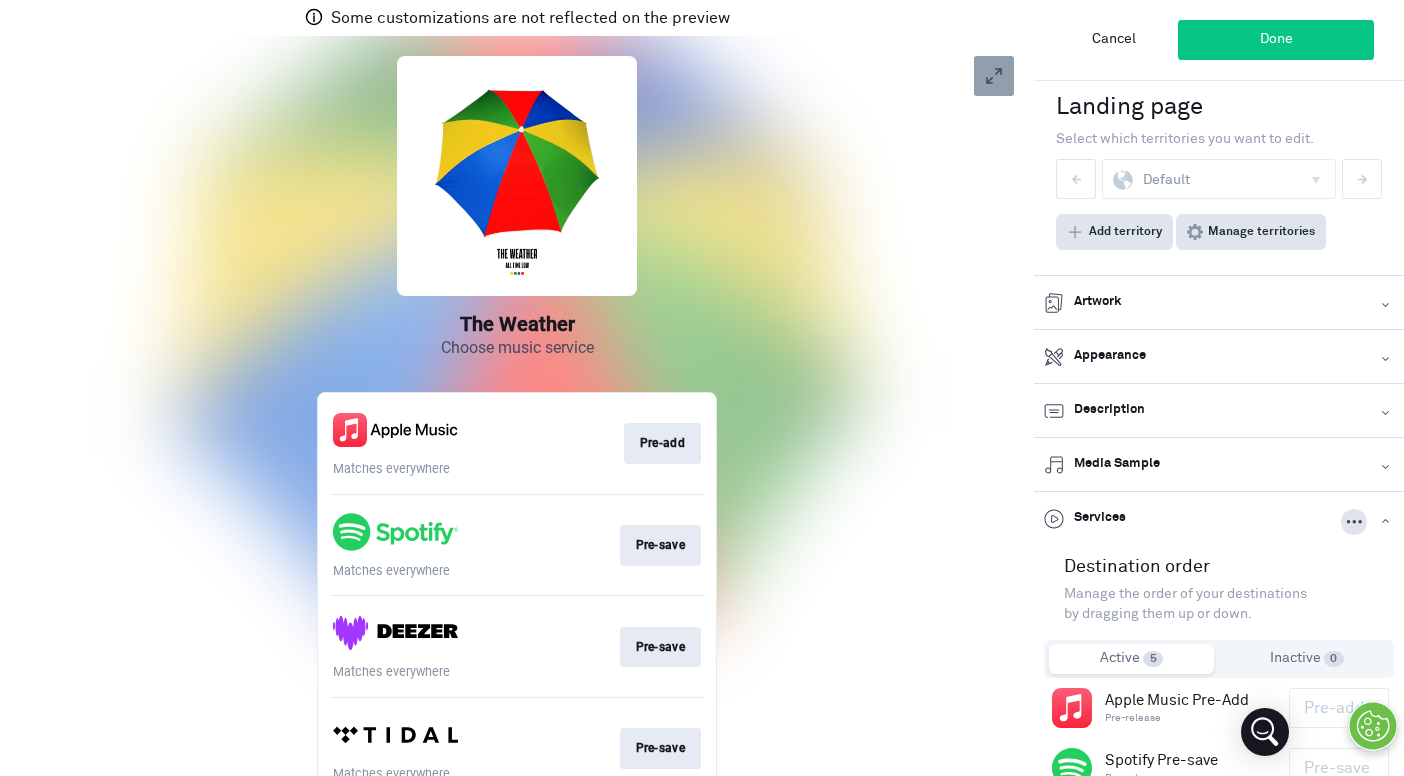 click on "Done" at bounding box center (1276, 40) 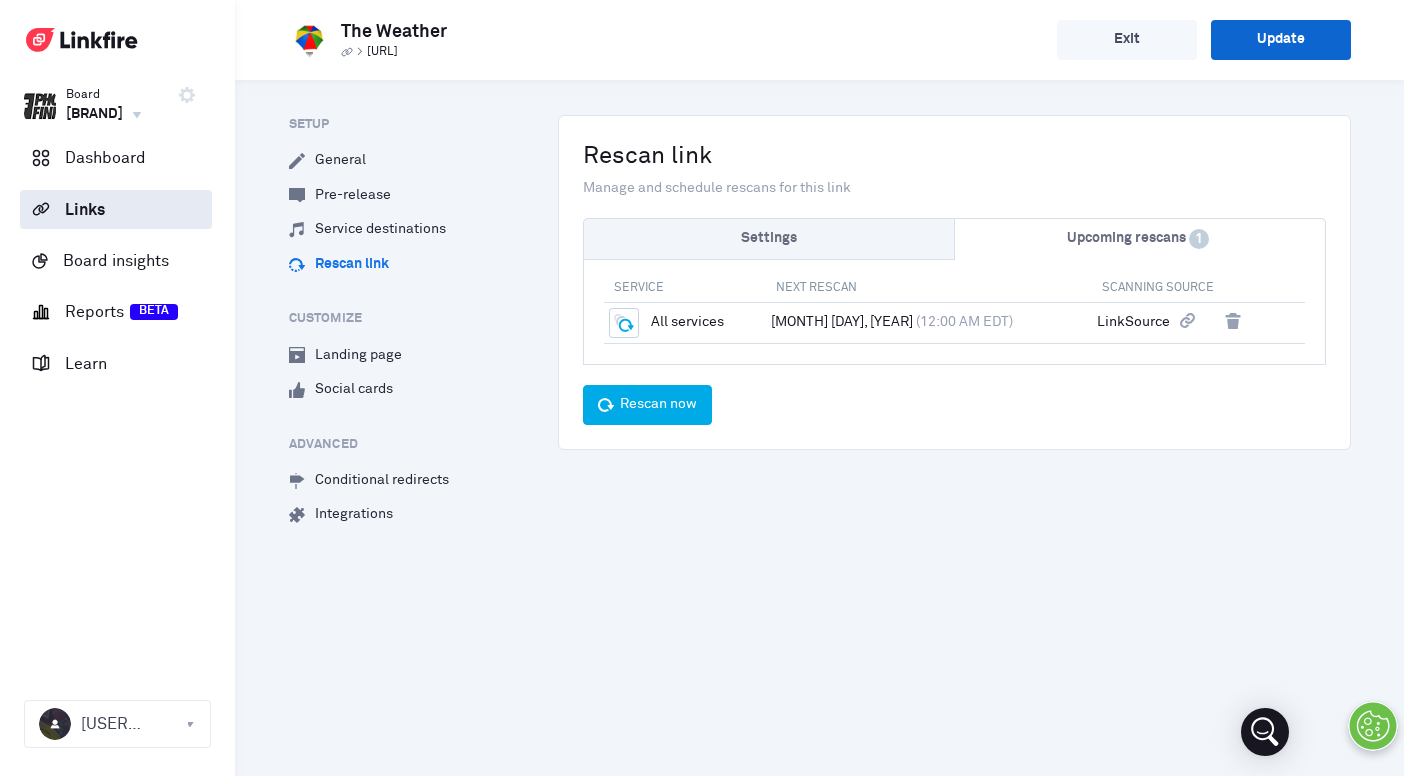 click on "Update" at bounding box center [1281, 40] 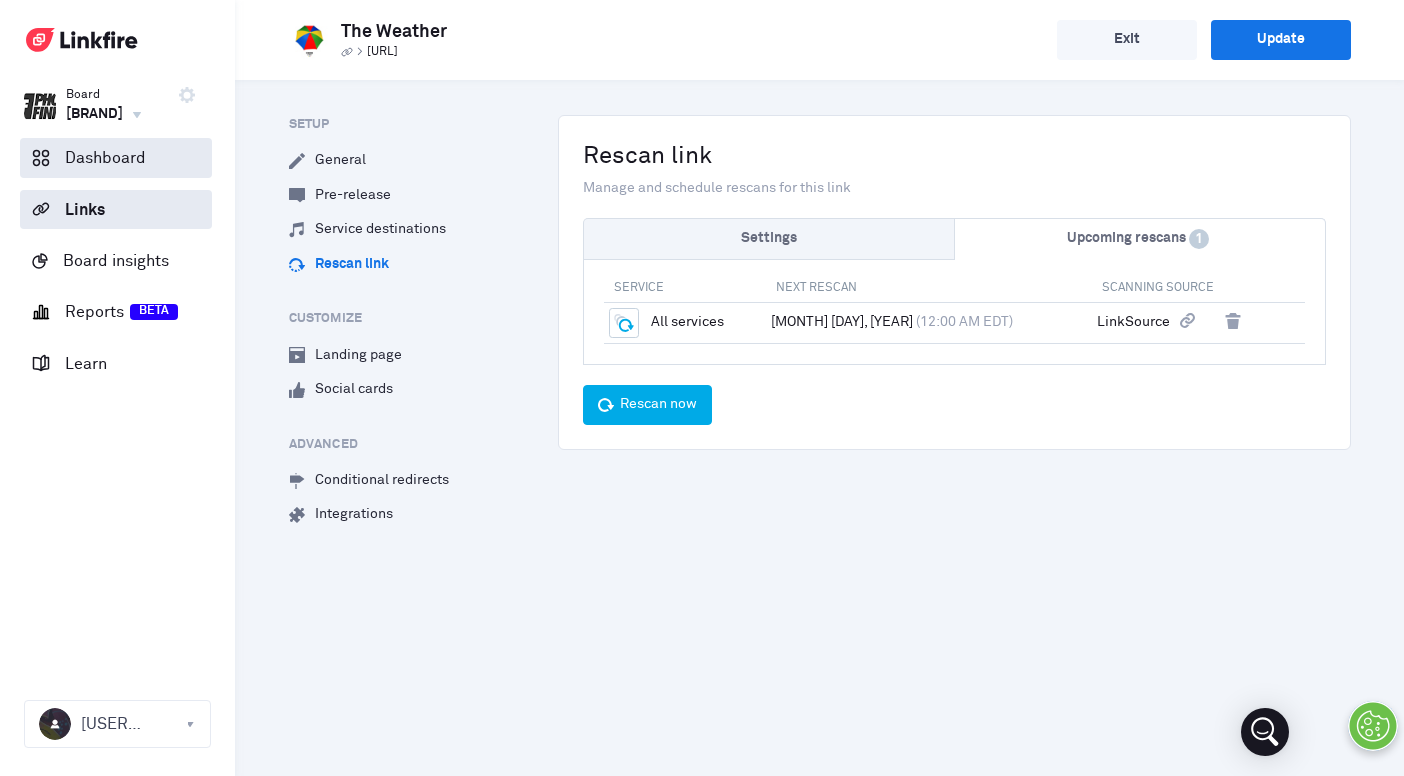 click on "Dashboard" at bounding box center (116, 157) 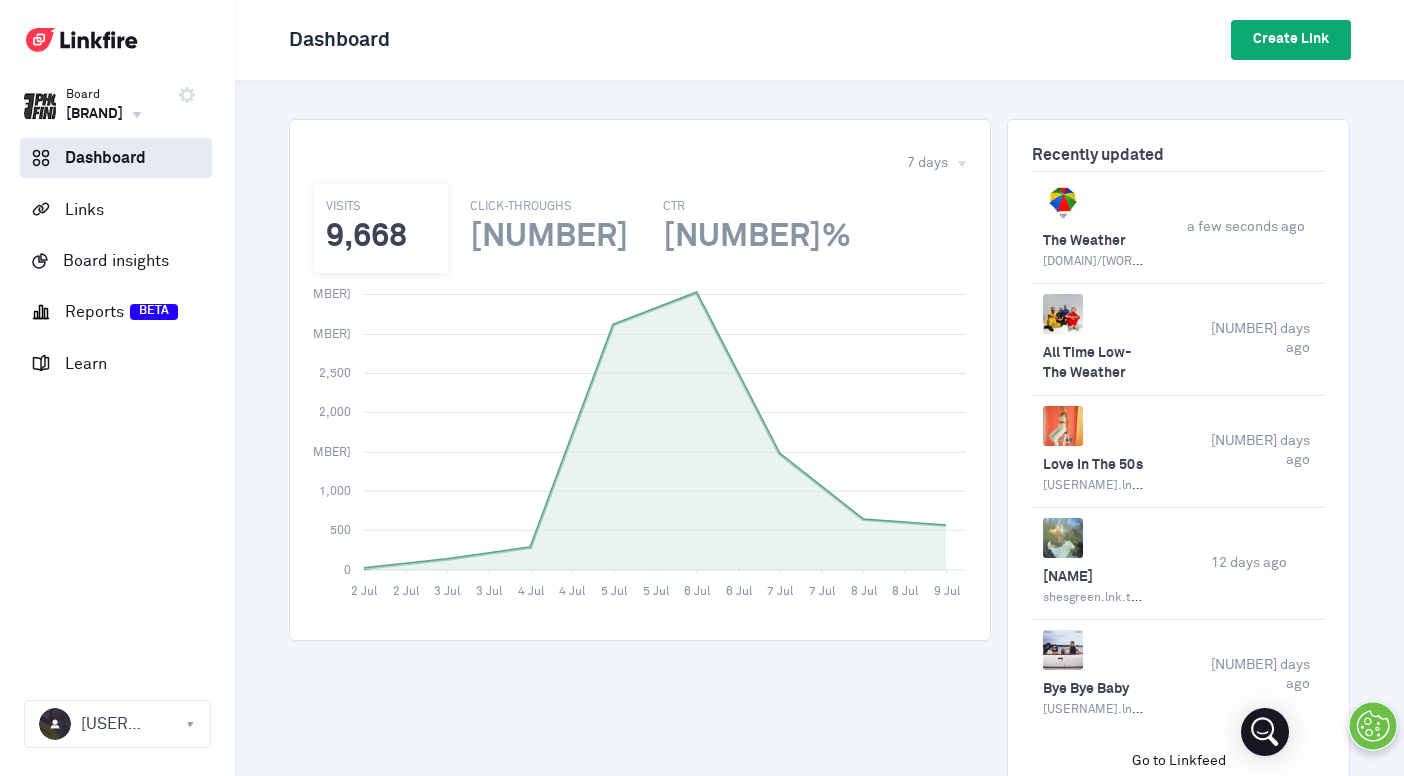 click on "Create Link" at bounding box center (1291, 40) 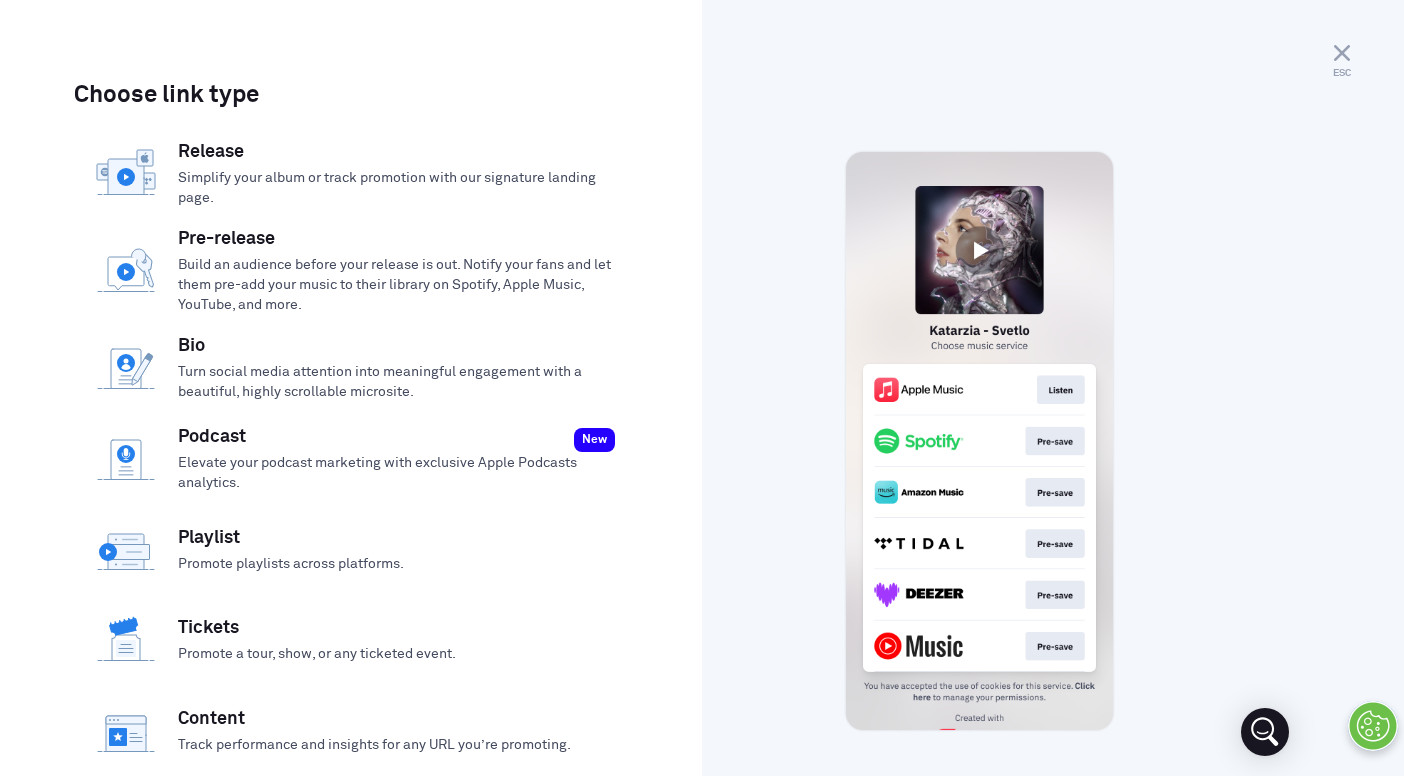 click on "Build an audience before your release is out. Notify your fans and let them pre-add your music to their library on Spotify, Apple Music, YouTube, and more." at bounding box center [397, 285] 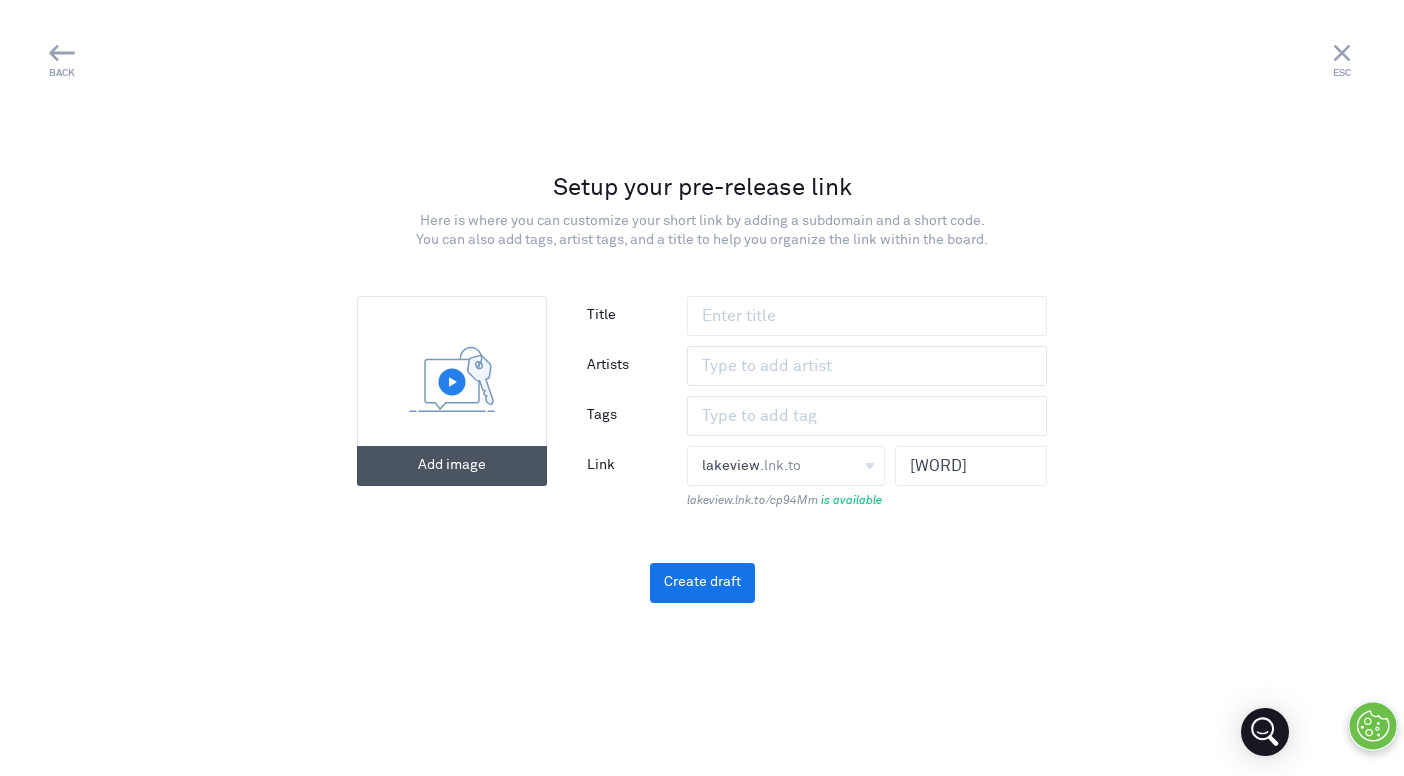 click at bounding box center [452, 384] 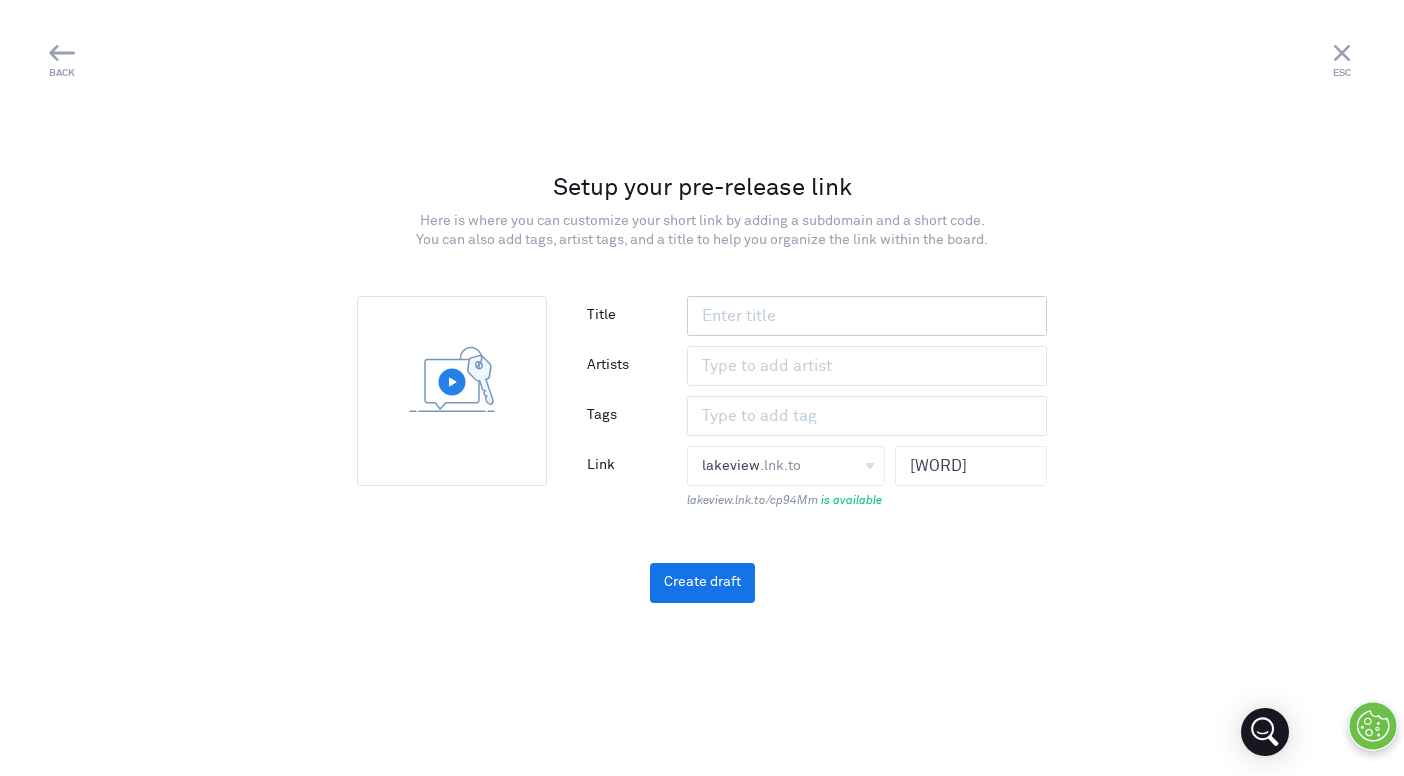 click at bounding box center (867, 316) 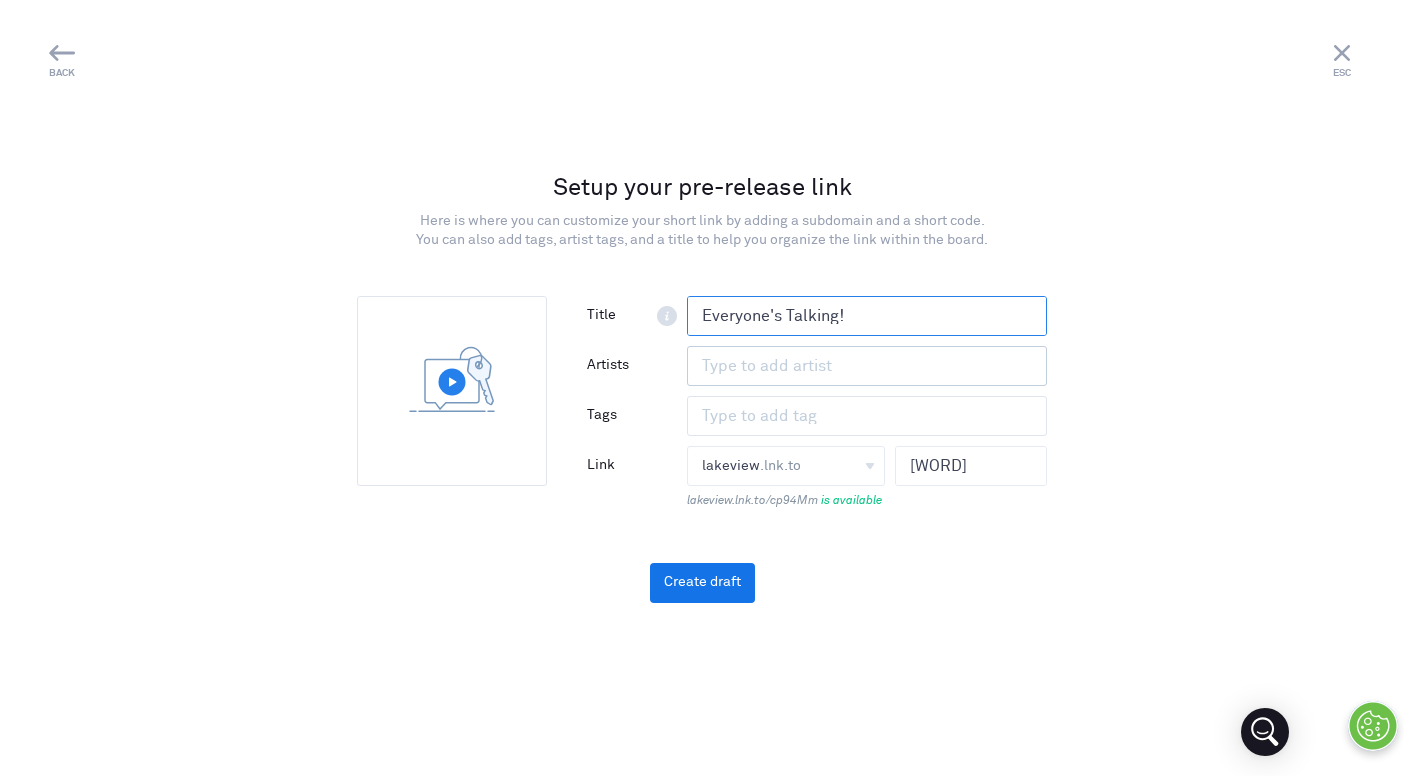 type on "Everyone's Talking!" 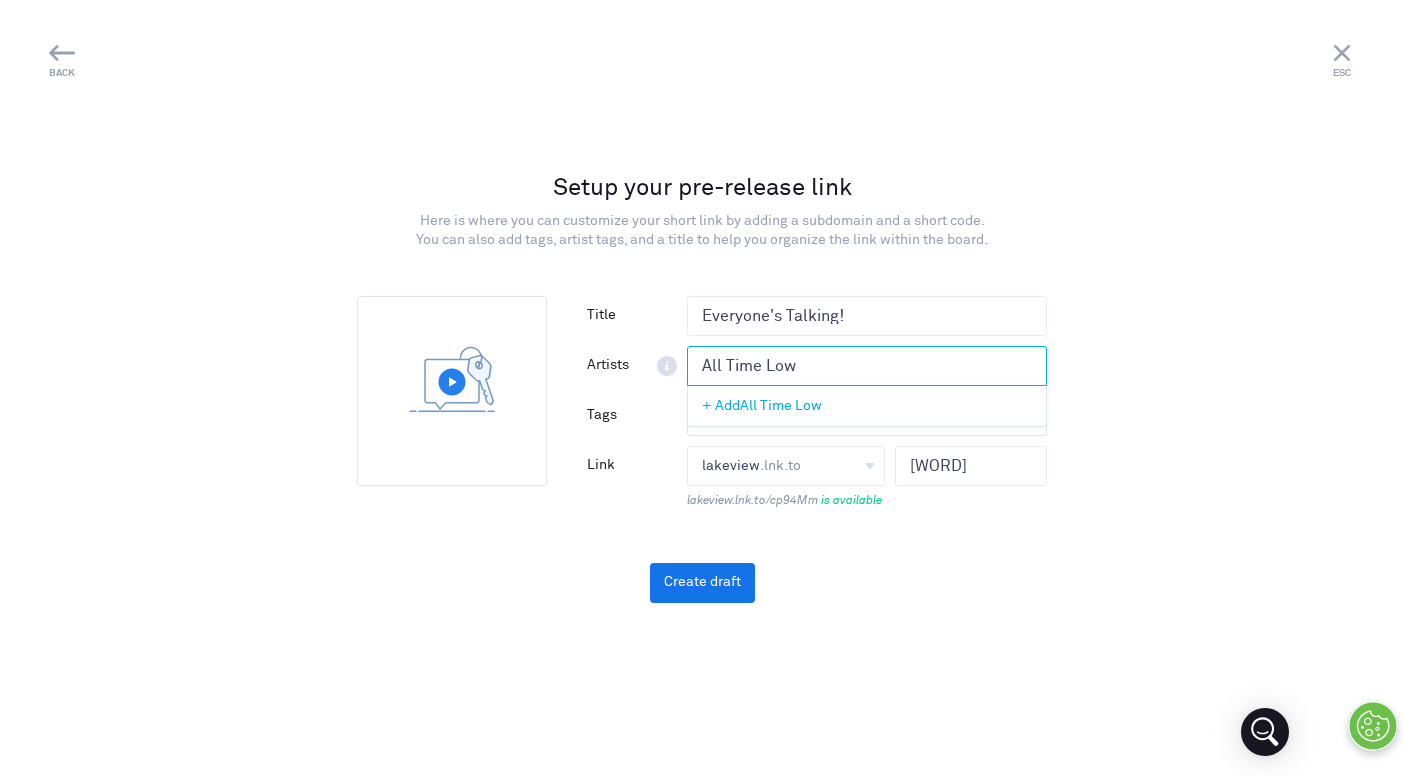 type on "All Time Low" 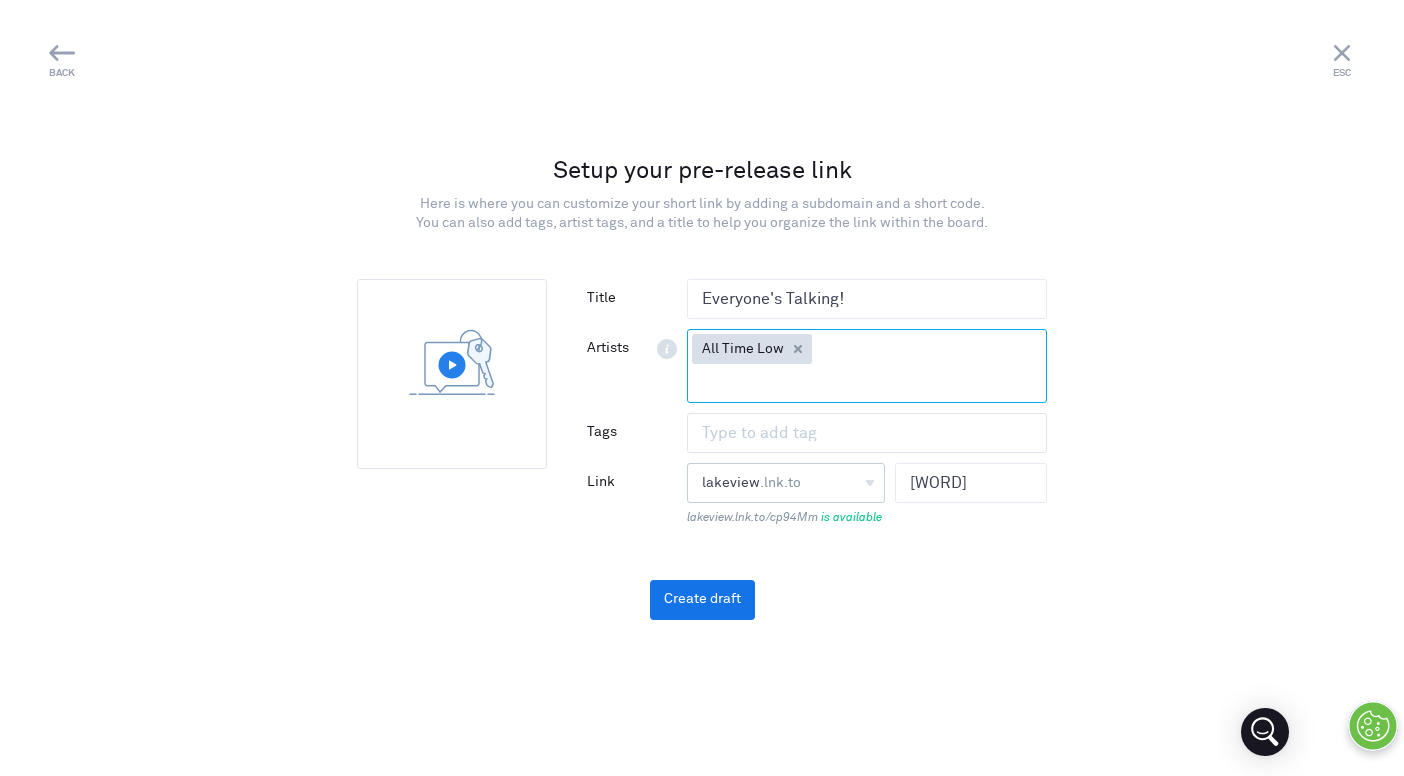 click on "[WORD] .lnk.to [WORD]" at bounding box center [786, 483] 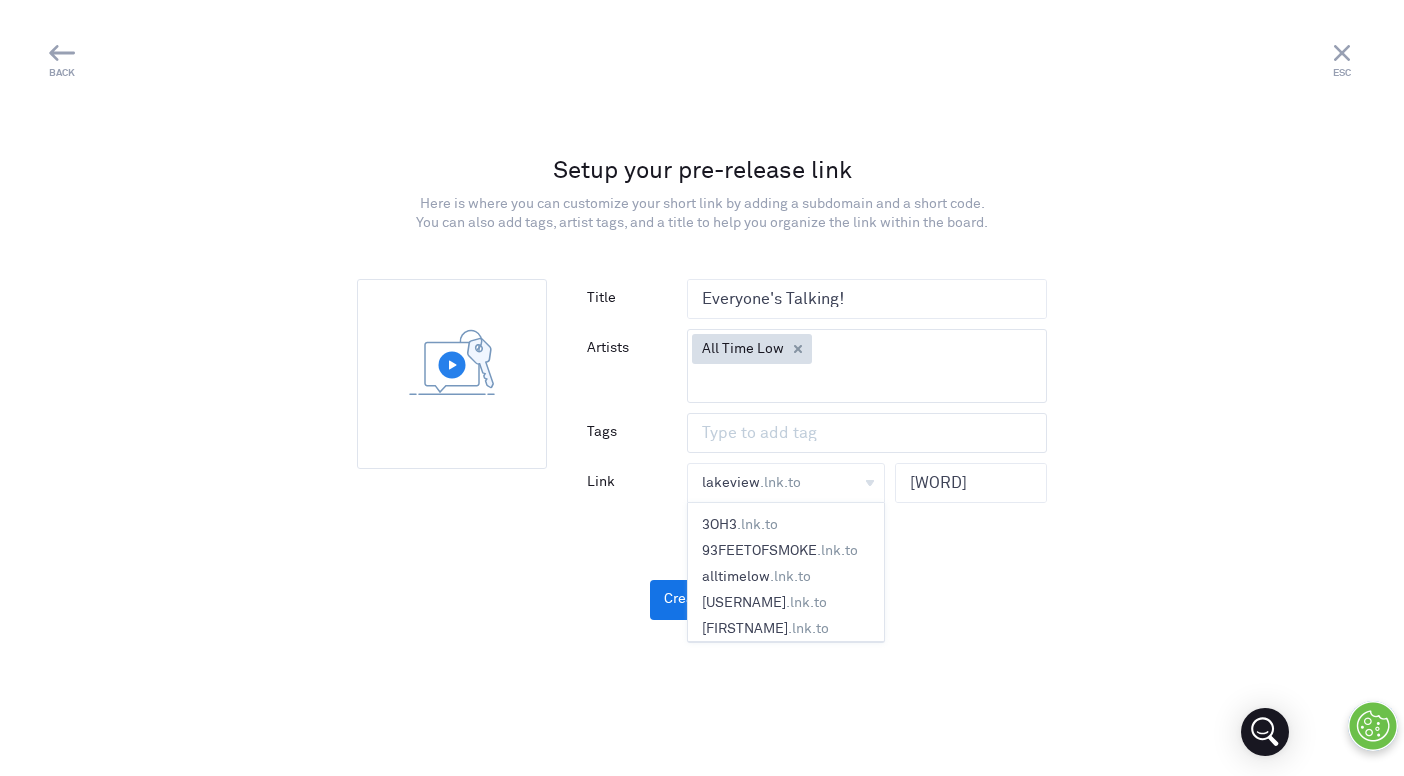 click on ".lnk.to" at bounding box center [790, 577] 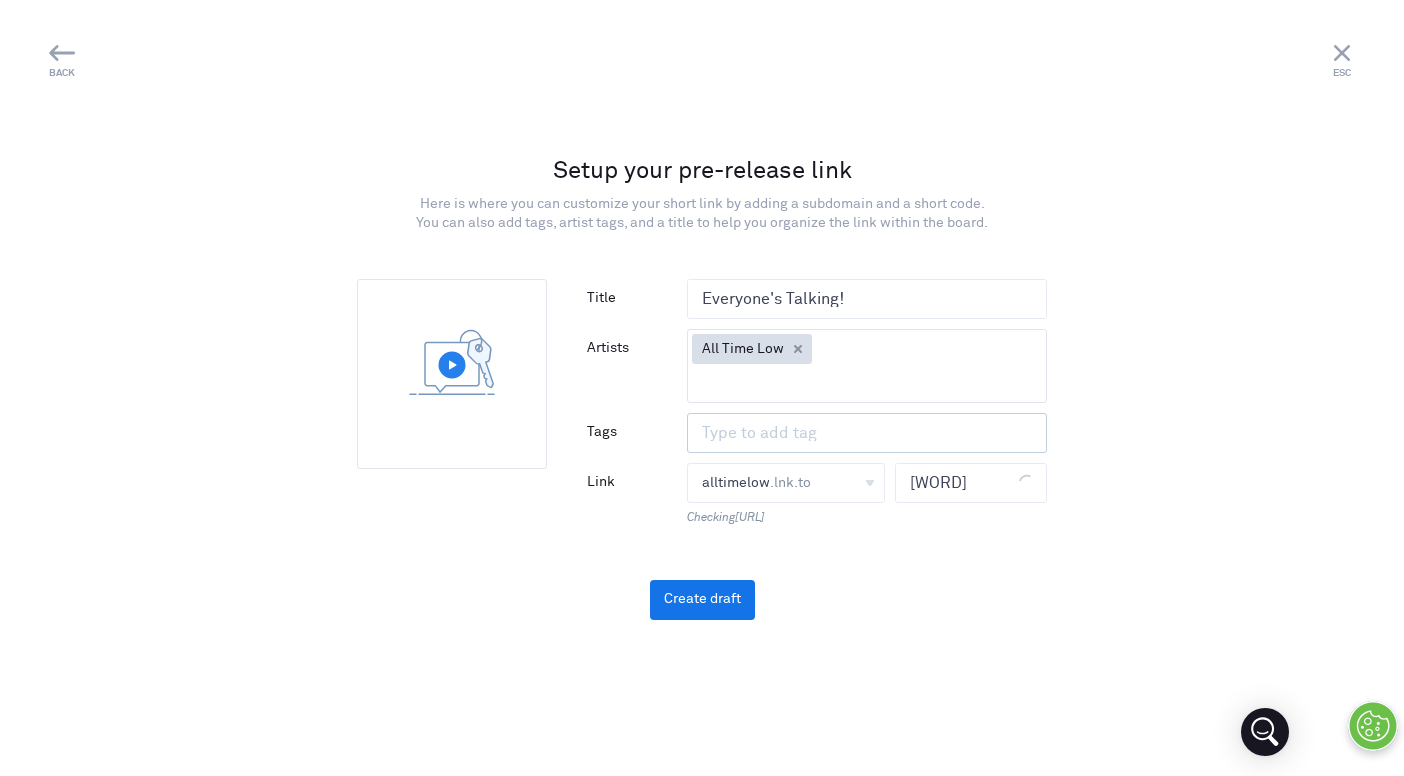 drag, startPoint x: 989, startPoint y: 480, endPoint x: 771, endPoint y: 416, distance: 227.20035 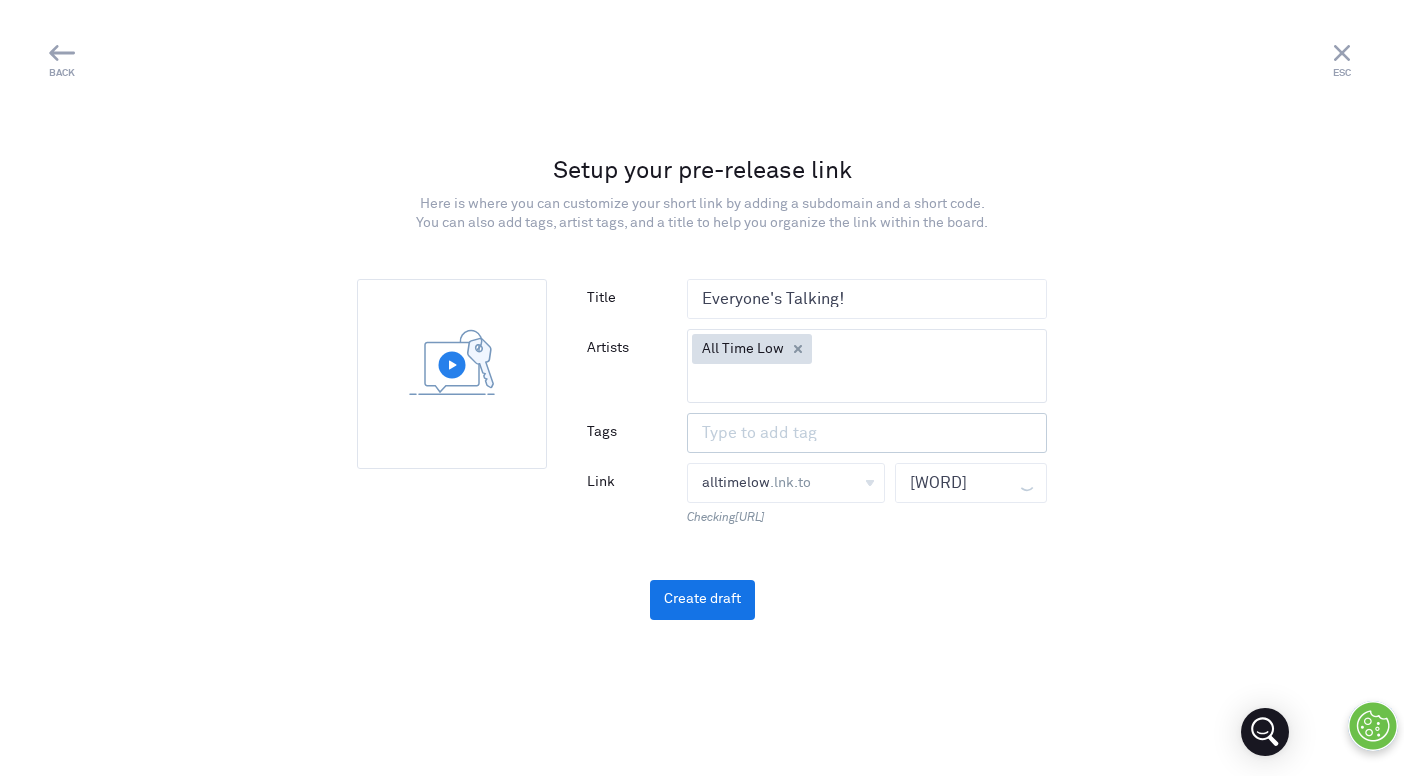 click on "[USERNAME] .lnk.to [USERNAME]" at bounding box center [817, 412] 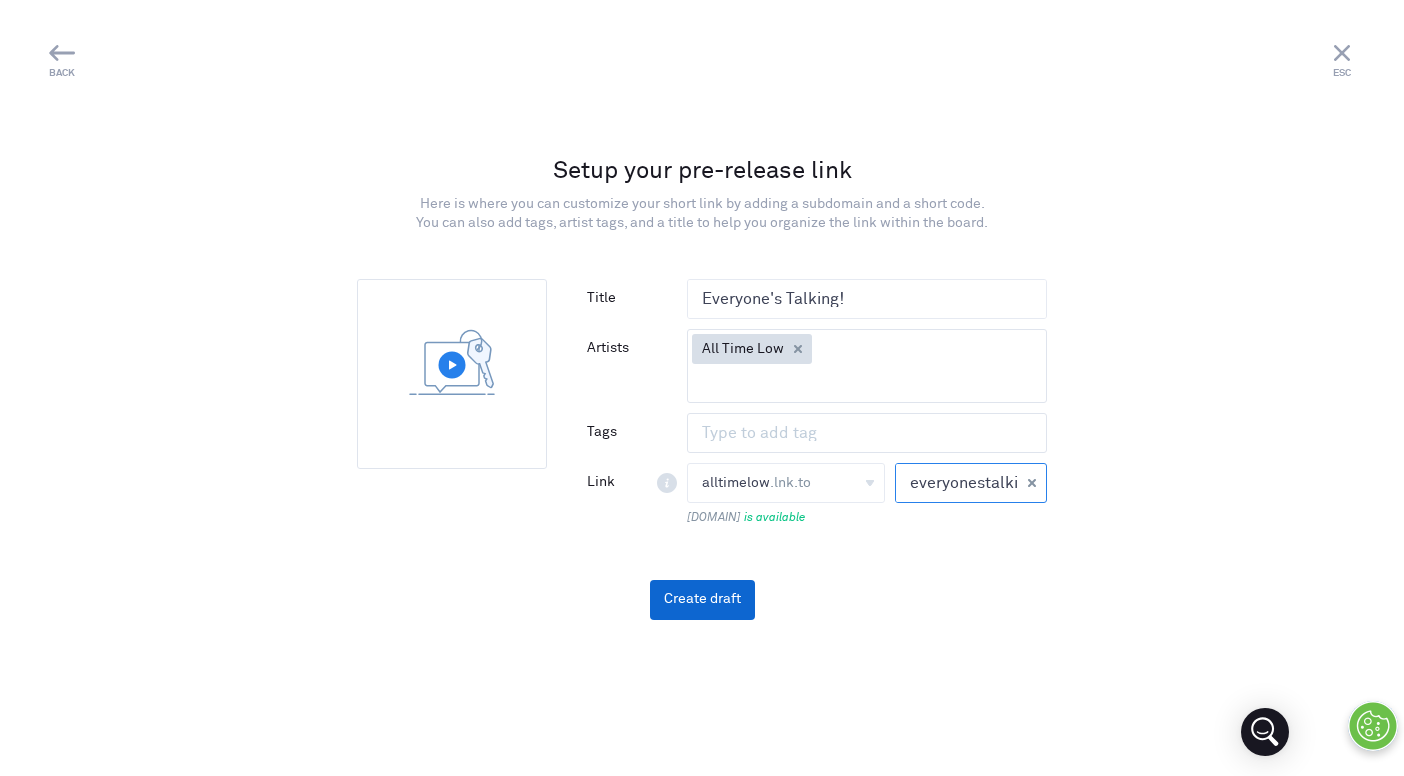 type on "everyonestalking" 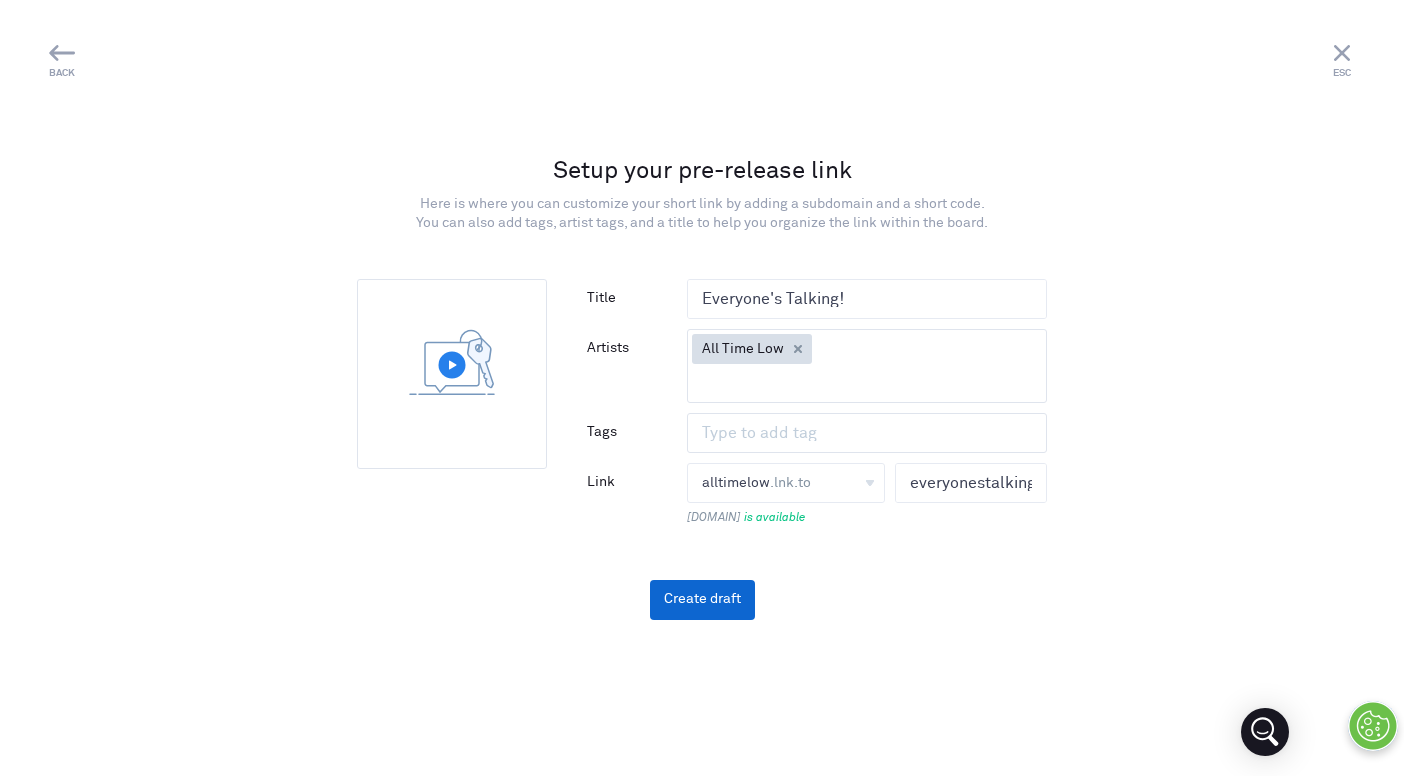 click on "Create draft" at bounding box center [702, 600] 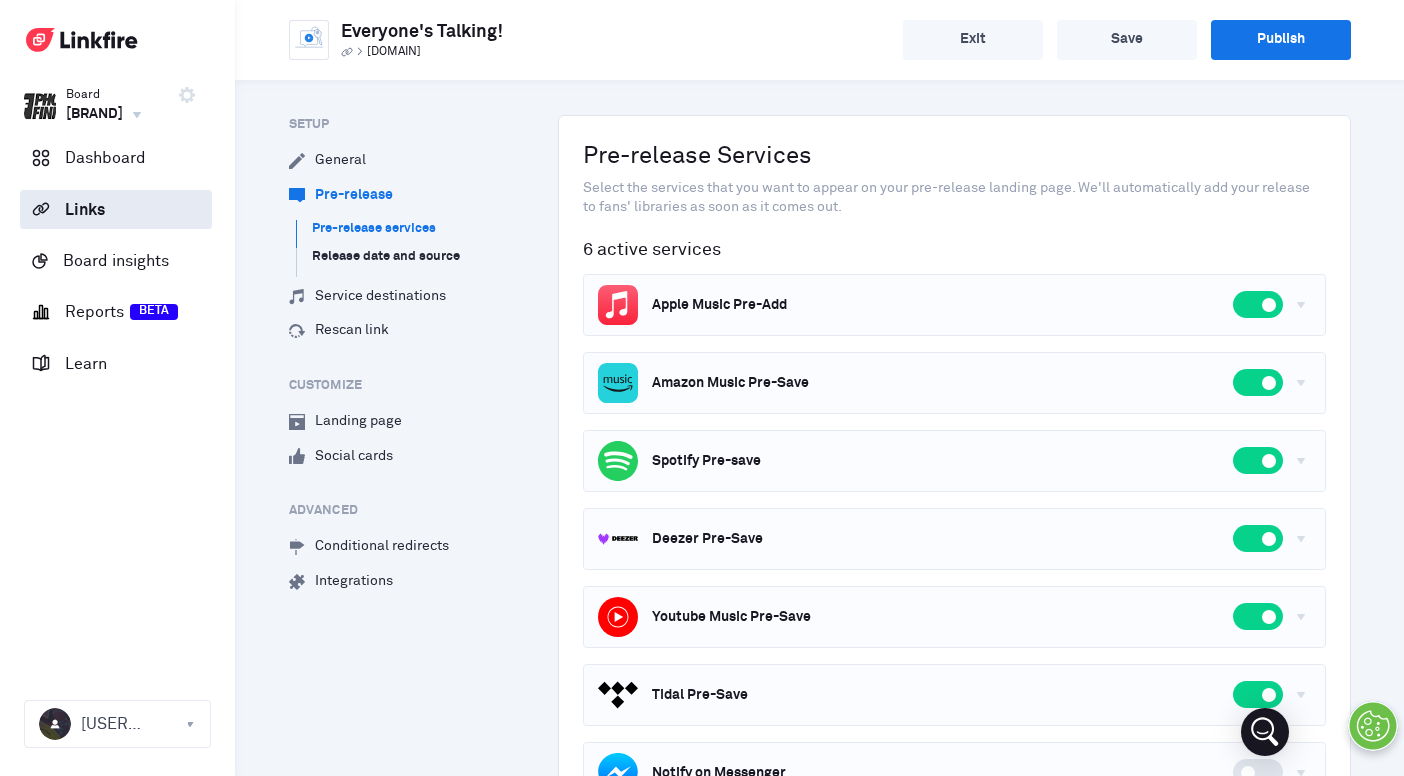 scroll, scrollTop: 0, scrollLeft: 0, axis: both 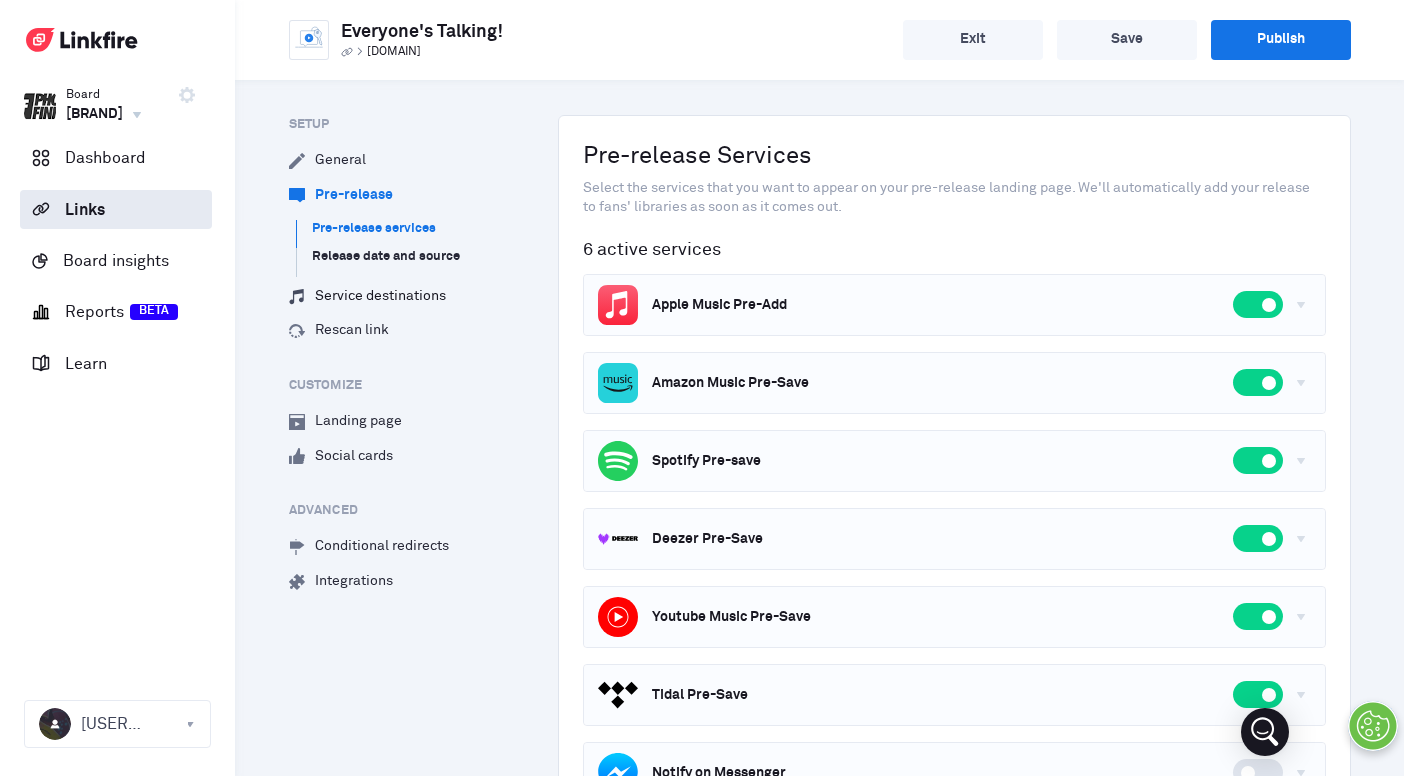 click on "Service destinations" at bounding box center (367, 297) 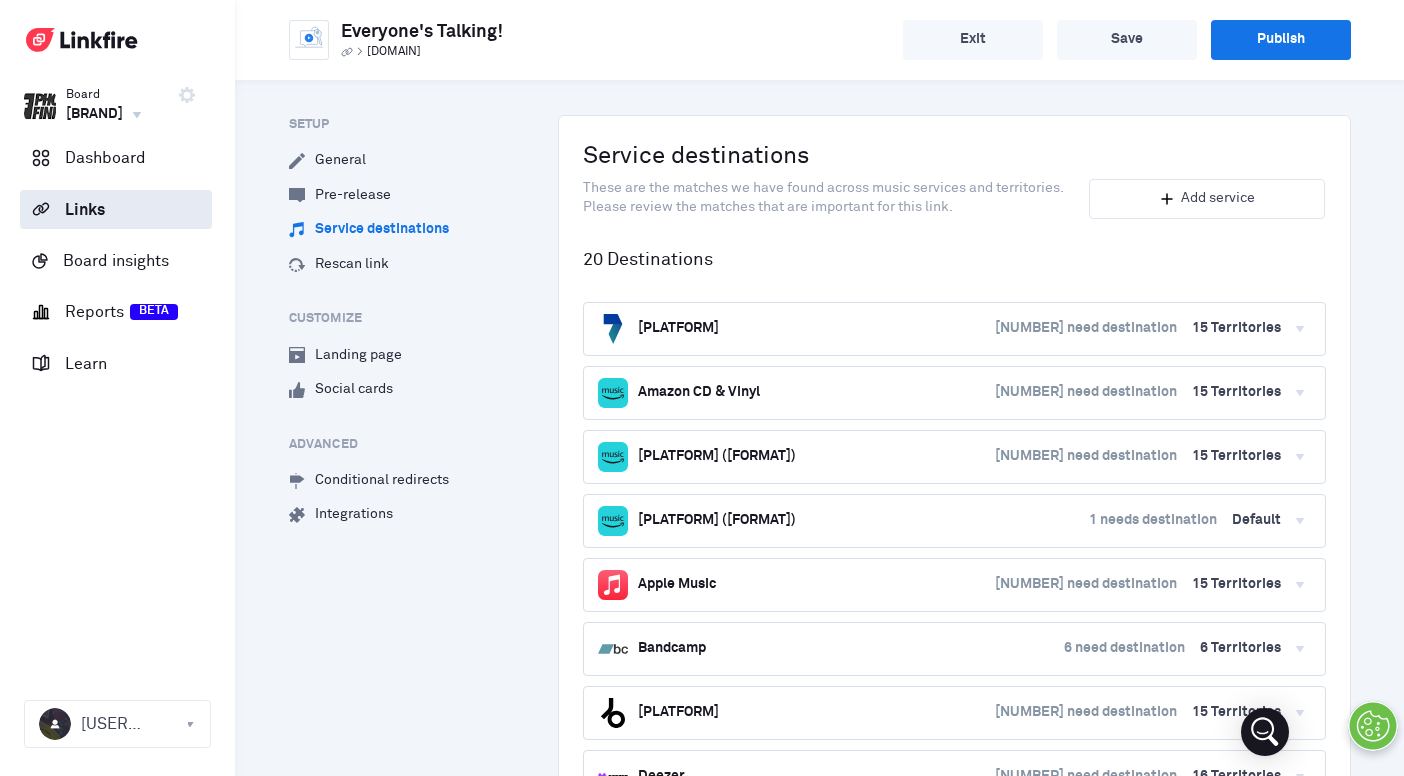 scroll, scrollTop: 0, scrollLeft: 0, axis: both 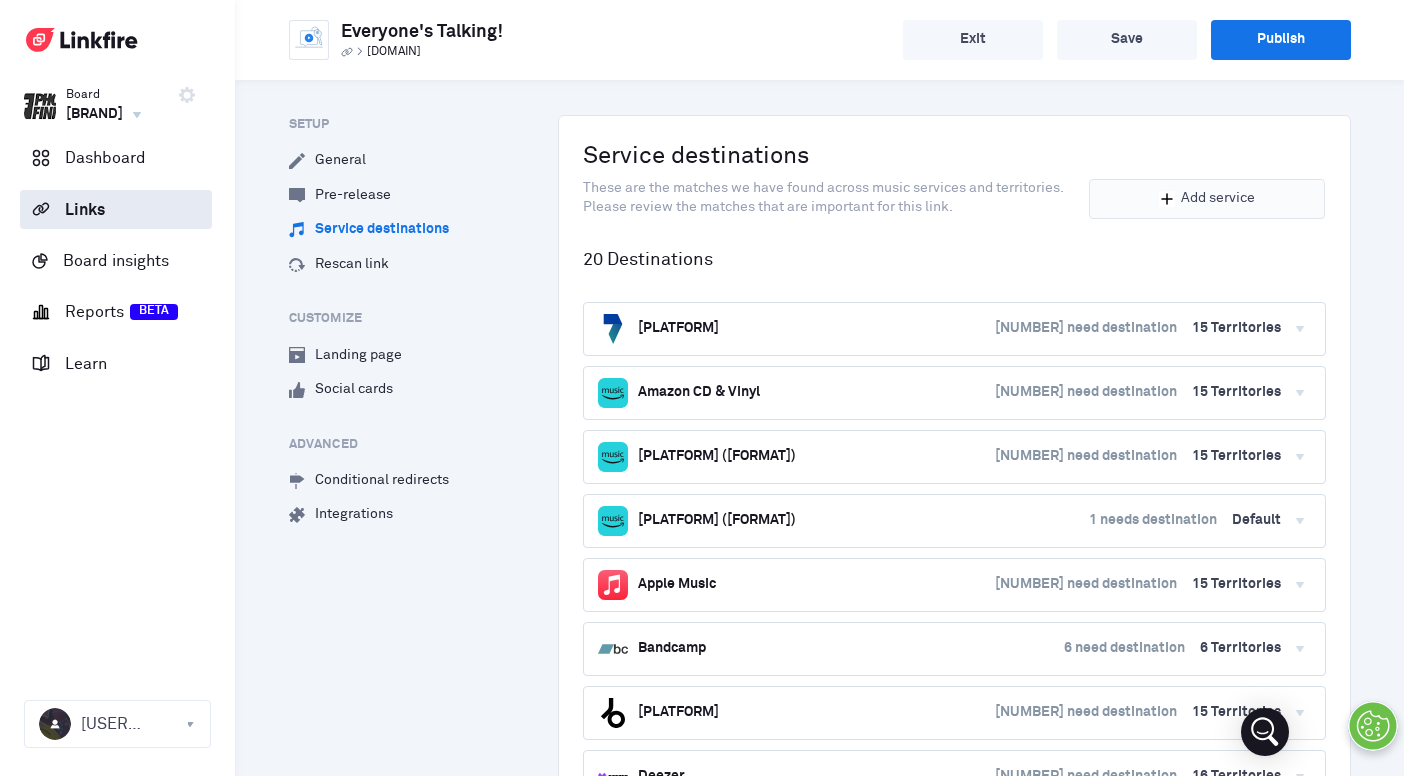 click on "Add service" at bounding box center (1207, 199) 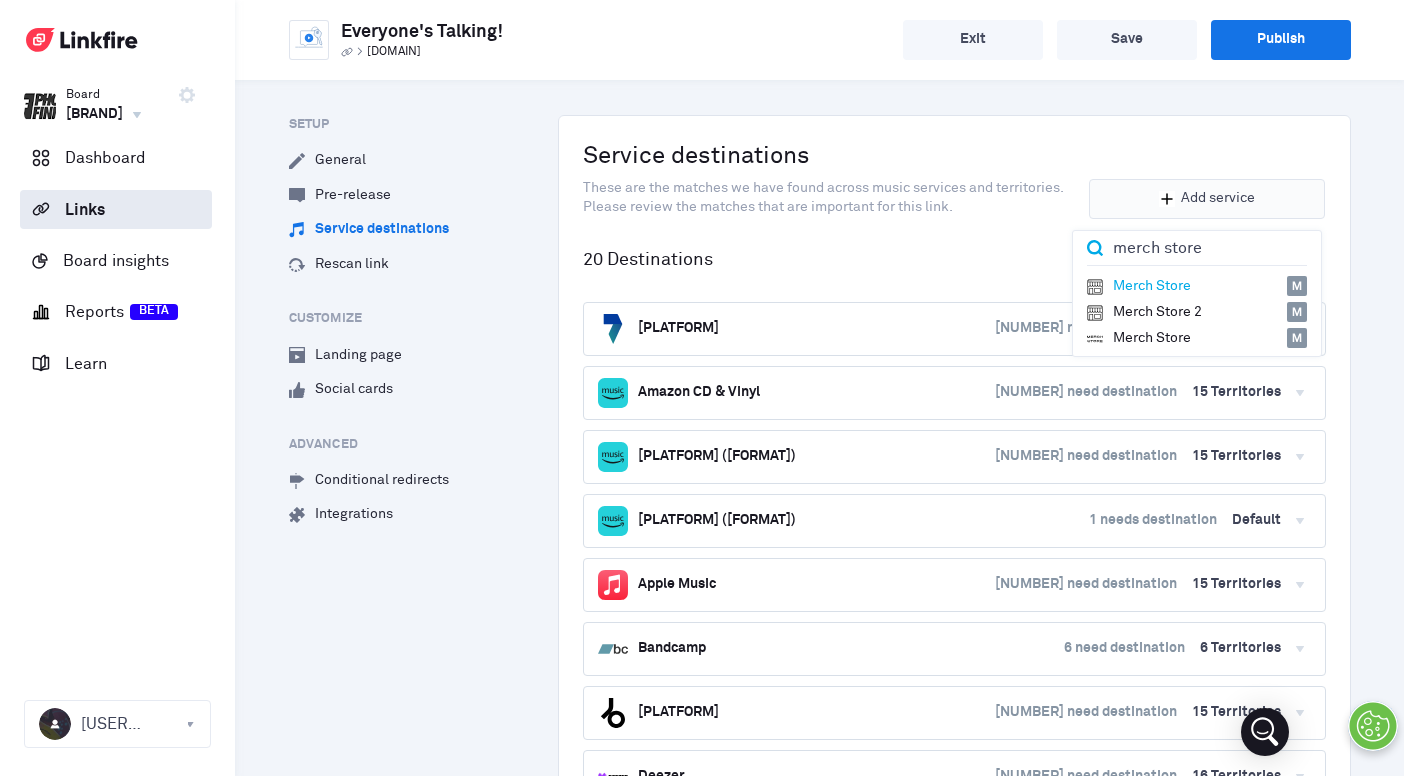 type on "merch store" 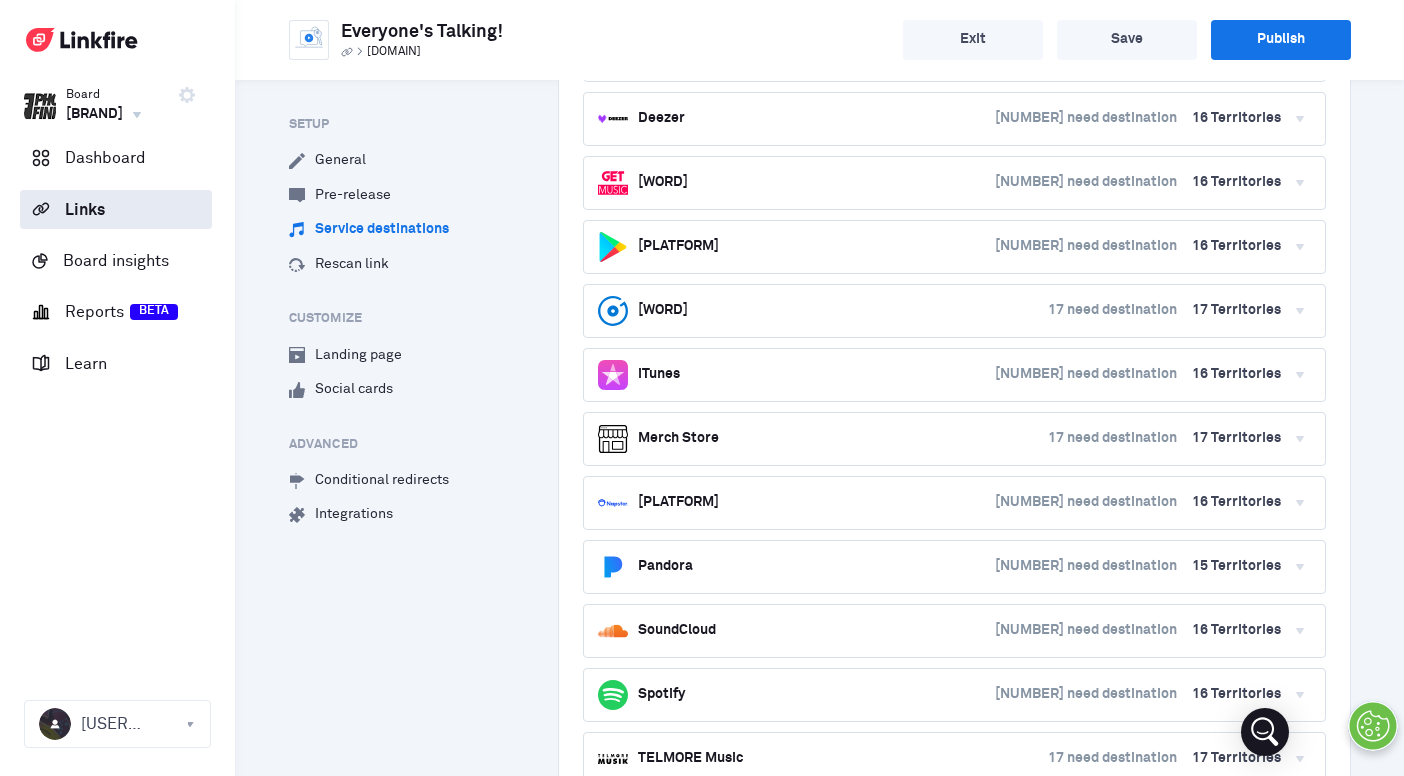 scroll, scrollTop: 657, scrollLeft: 0, axis: vertical 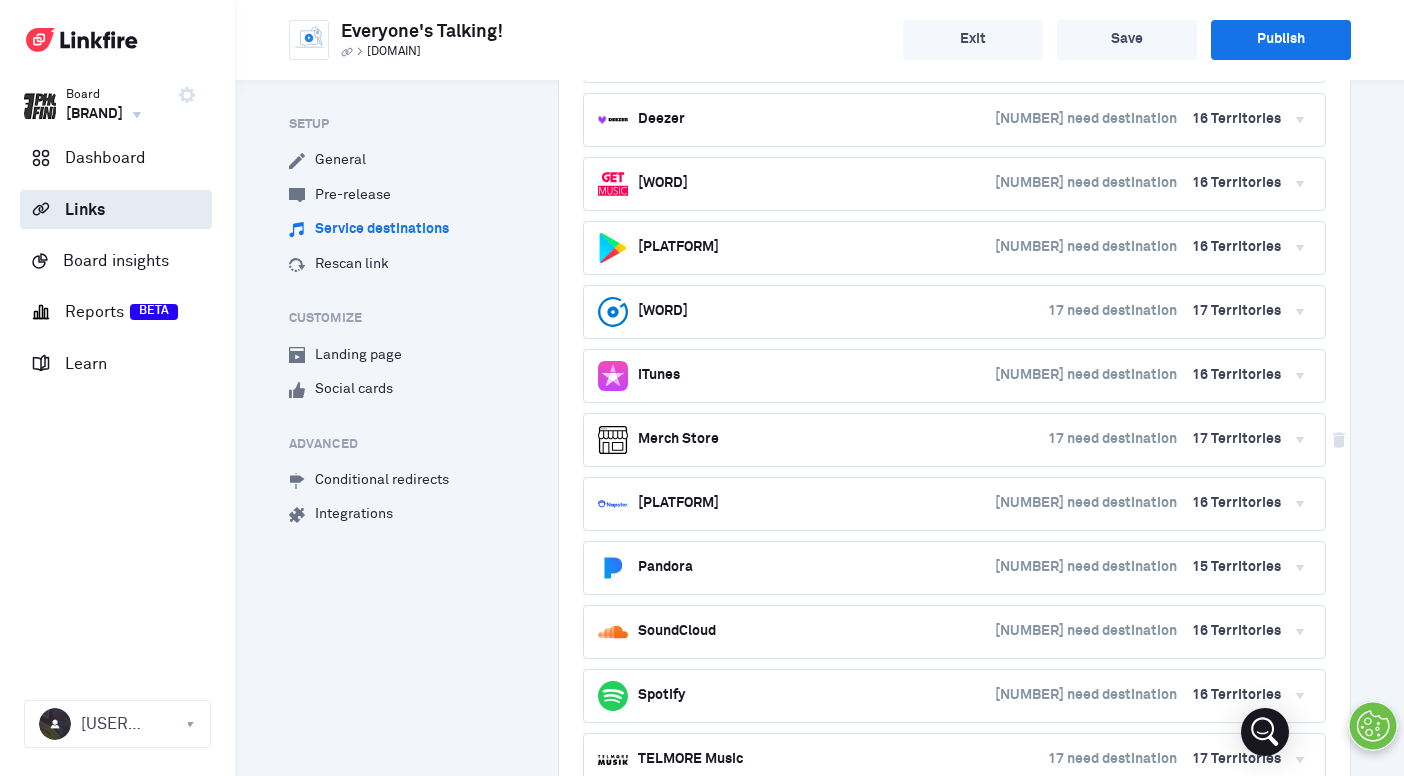 click on "[NUMBER] need destination" at bounding box center (954, 440) 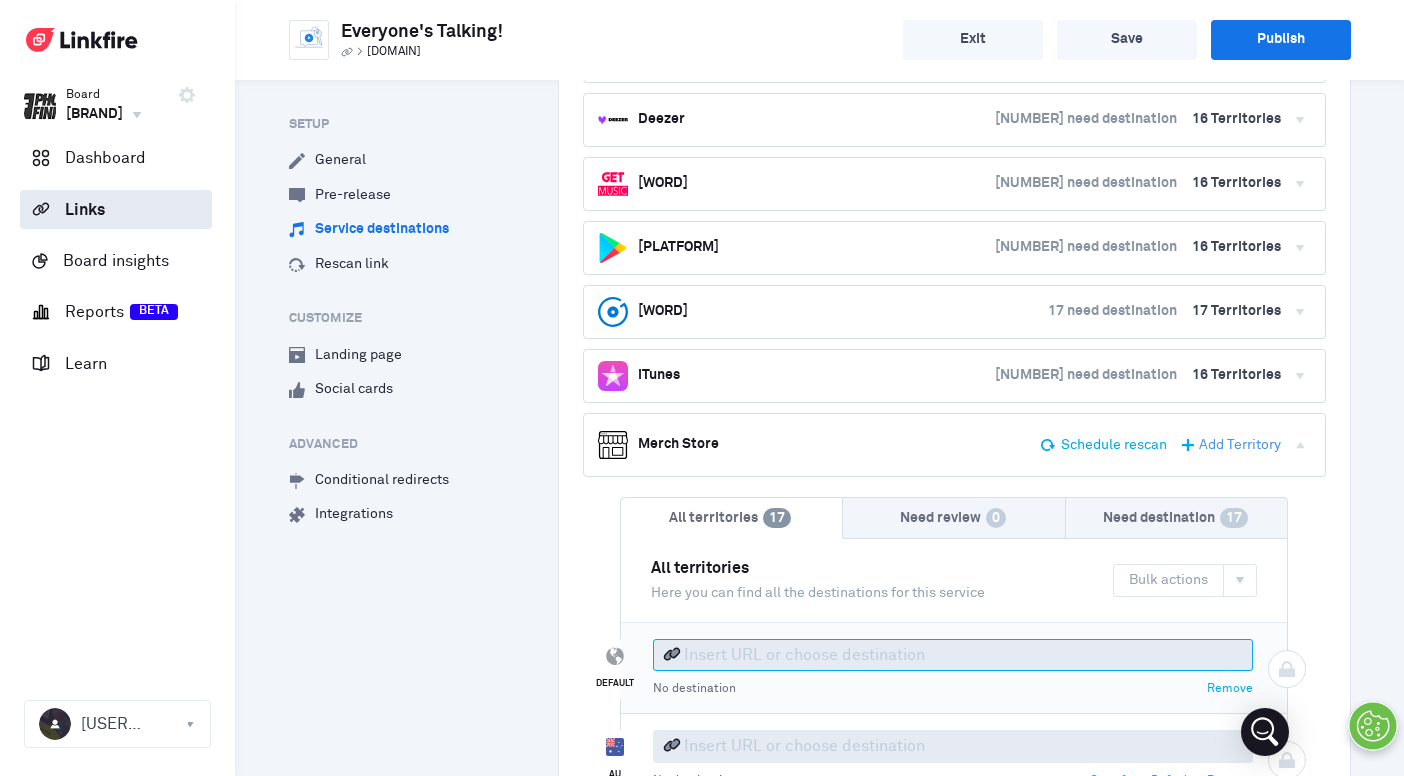 click at bounding box center [953, 655] 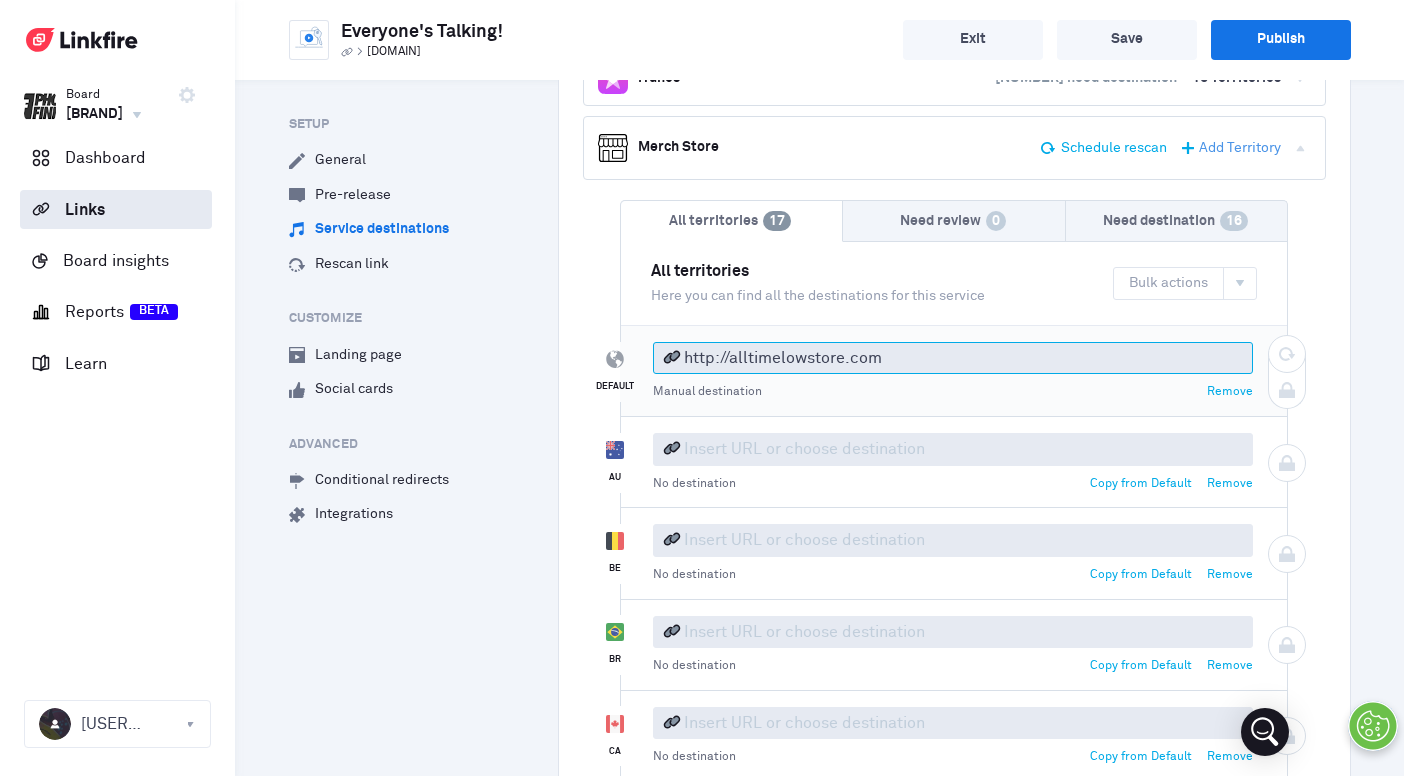 scroll, scrollTop: 1015, scrollLeft: 0, axis: vertical 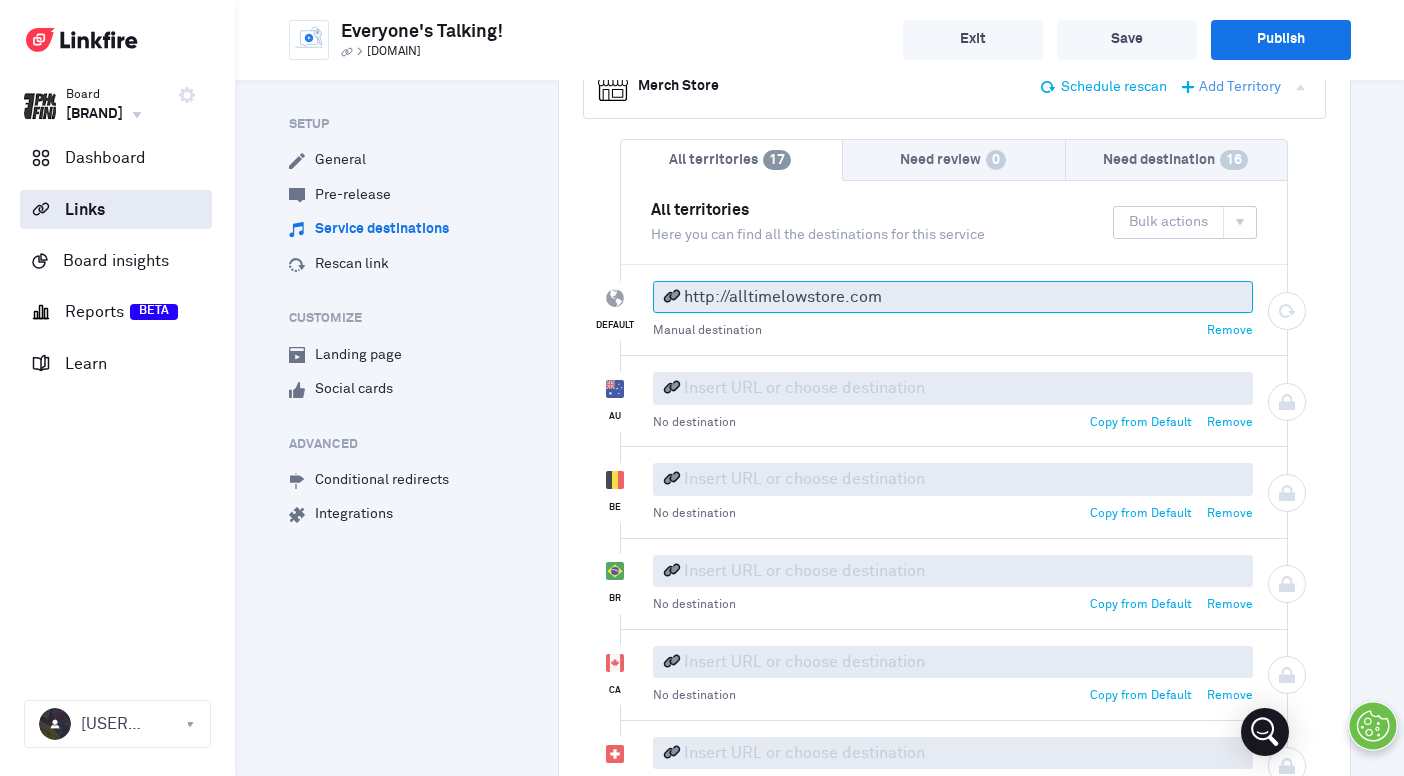type on "http://alltimelowstore.com" 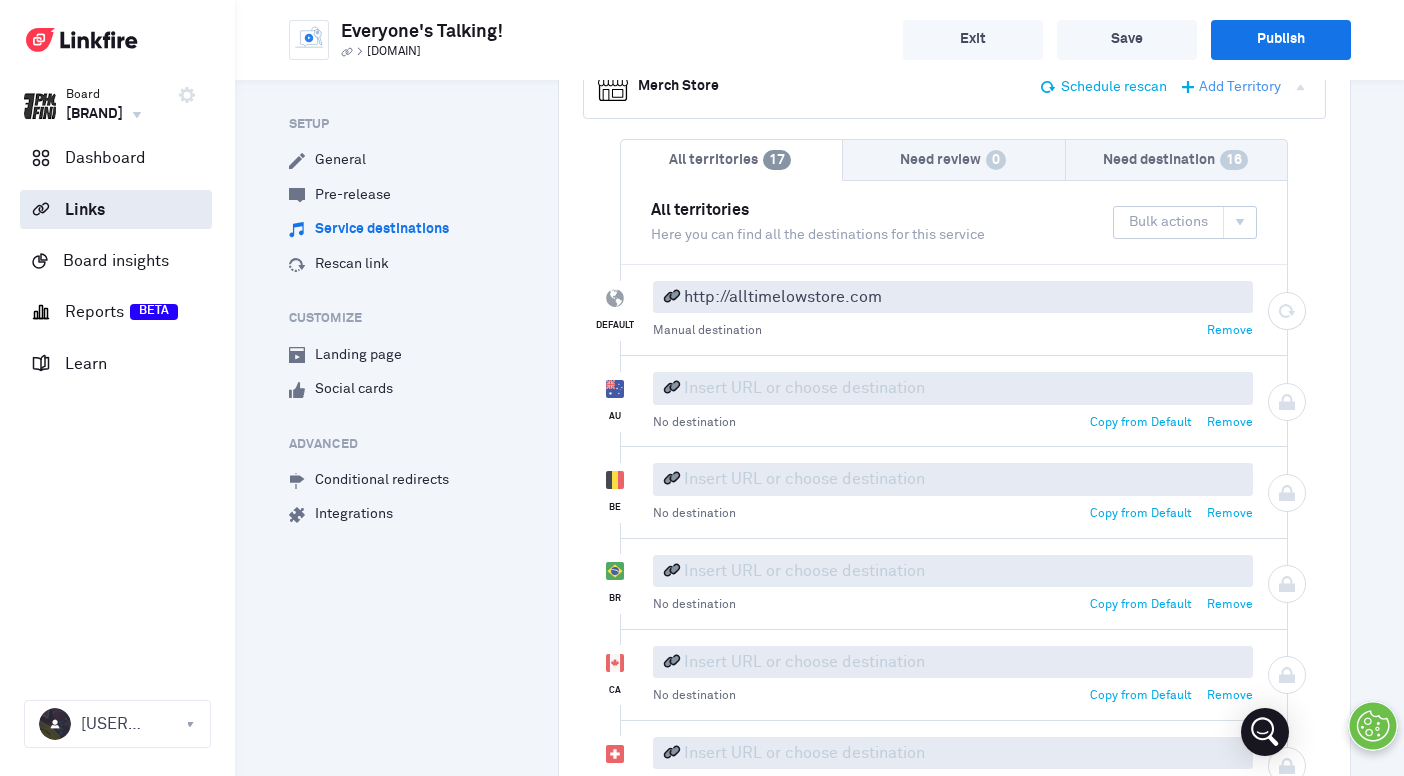 click at bounding box center (1240, 223) 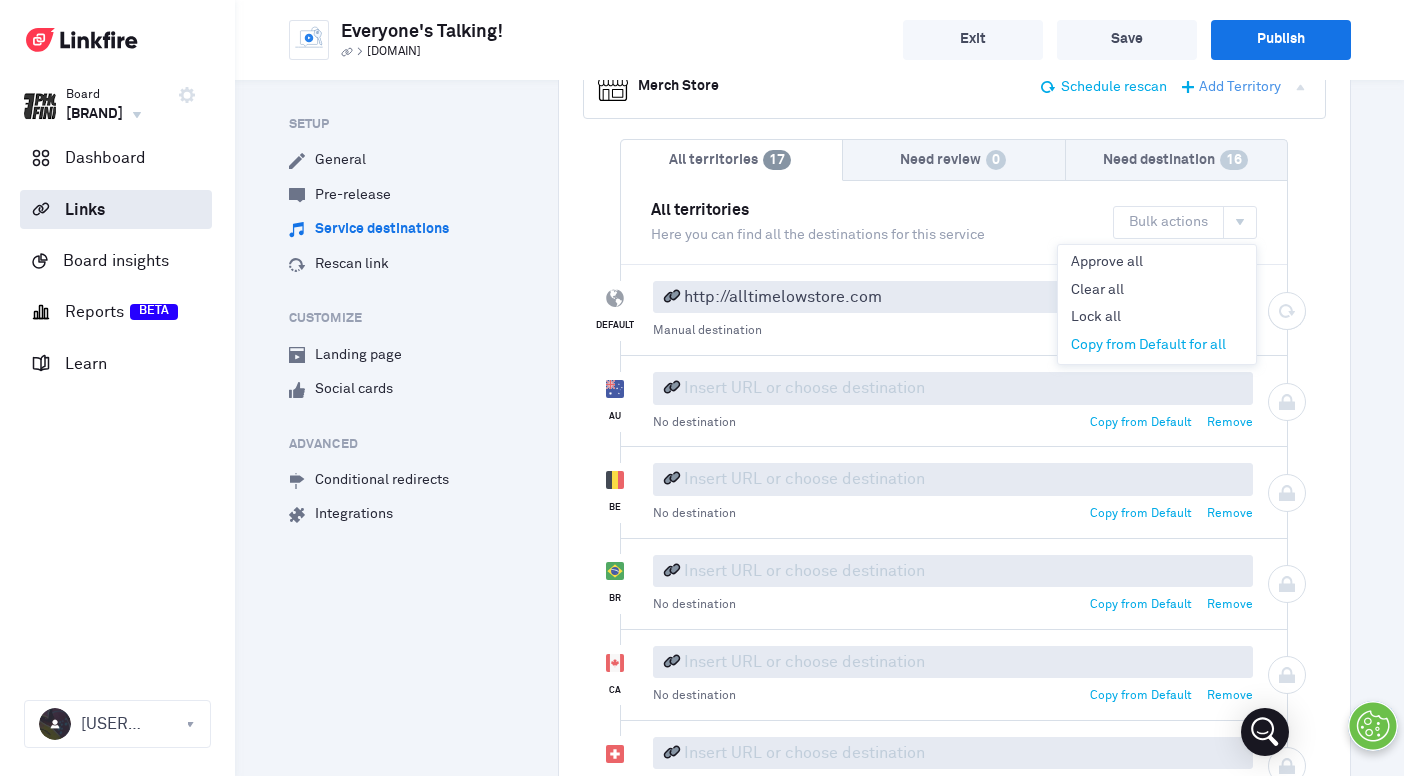 click on "Copy from Default for all" at bounding box center (1157, 346) 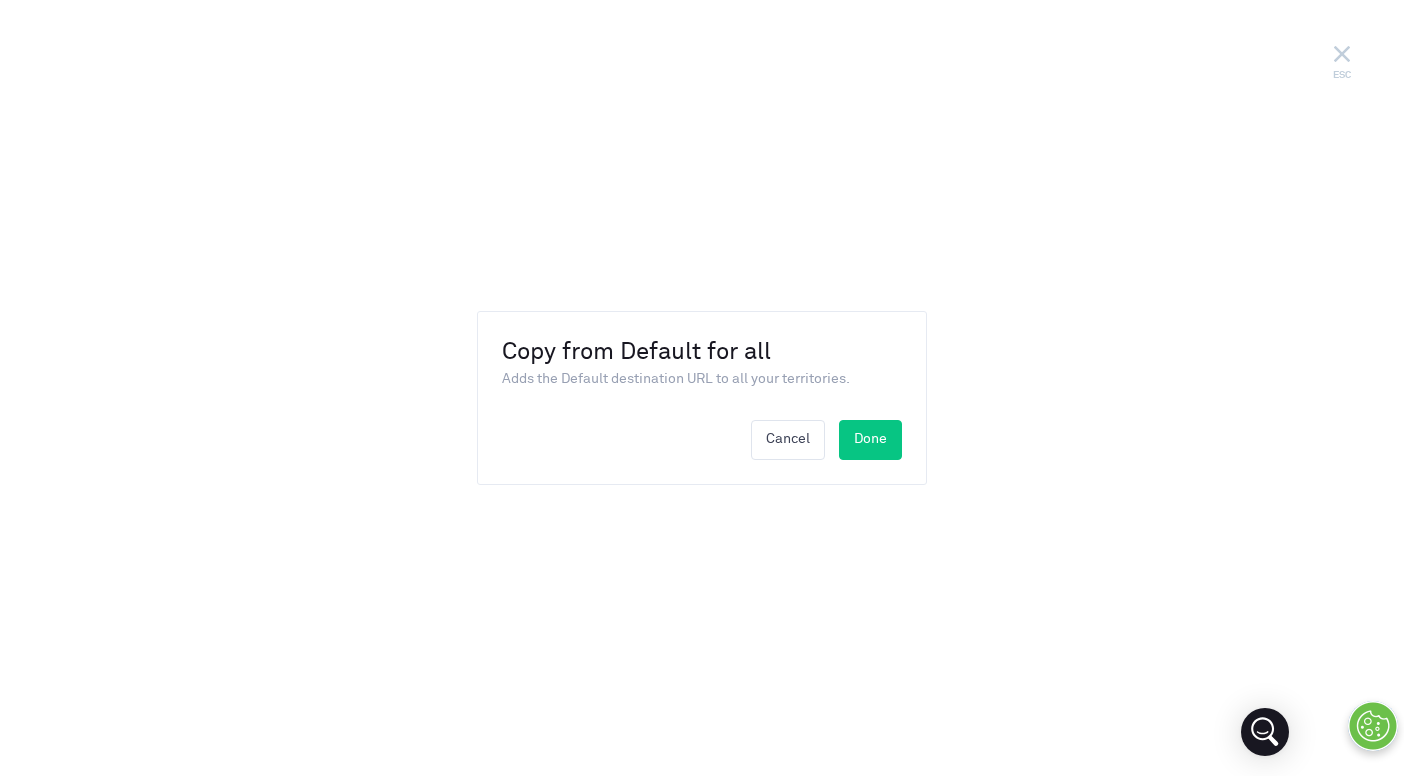click on "Done" at bounding box center [870, 440] 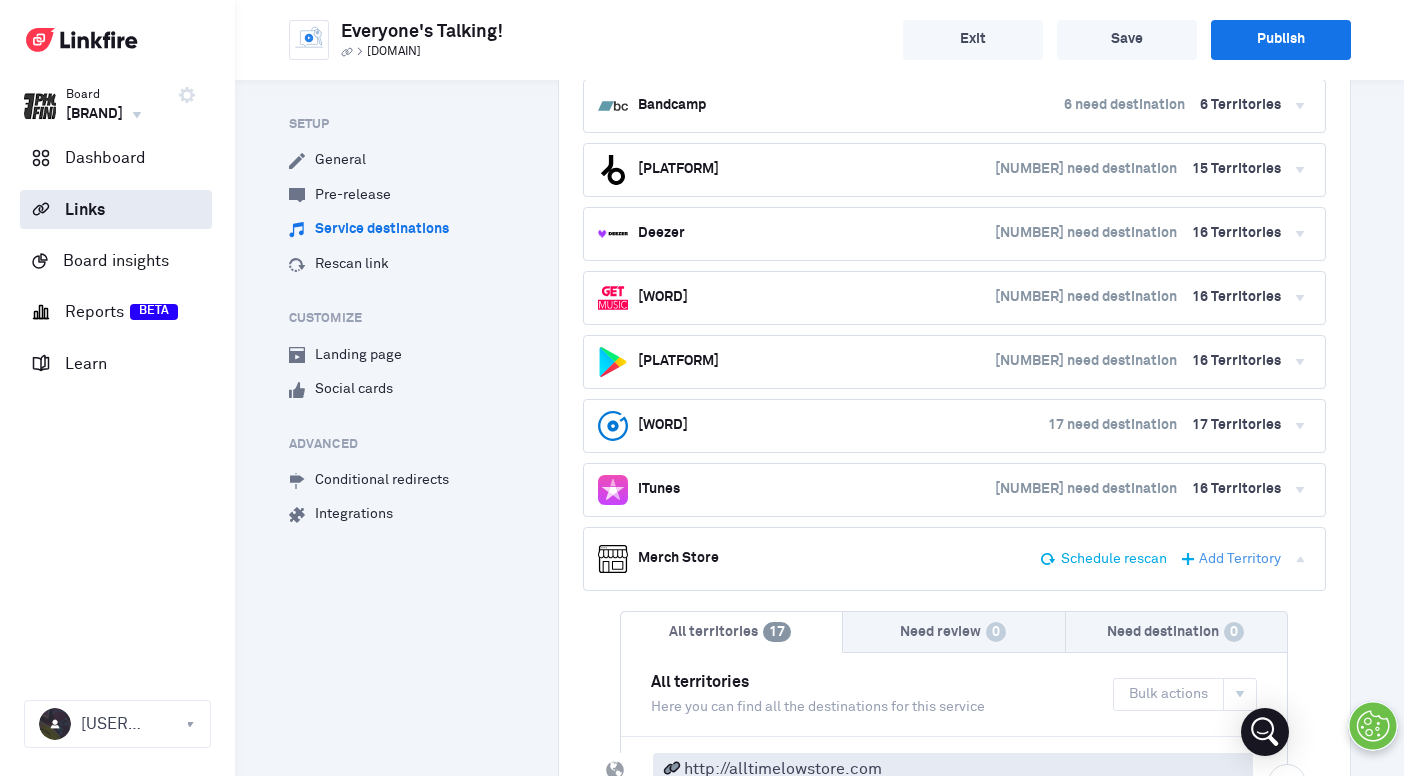 scroll, scrollTop: 119, scrollLeft: 0, axis: vertical 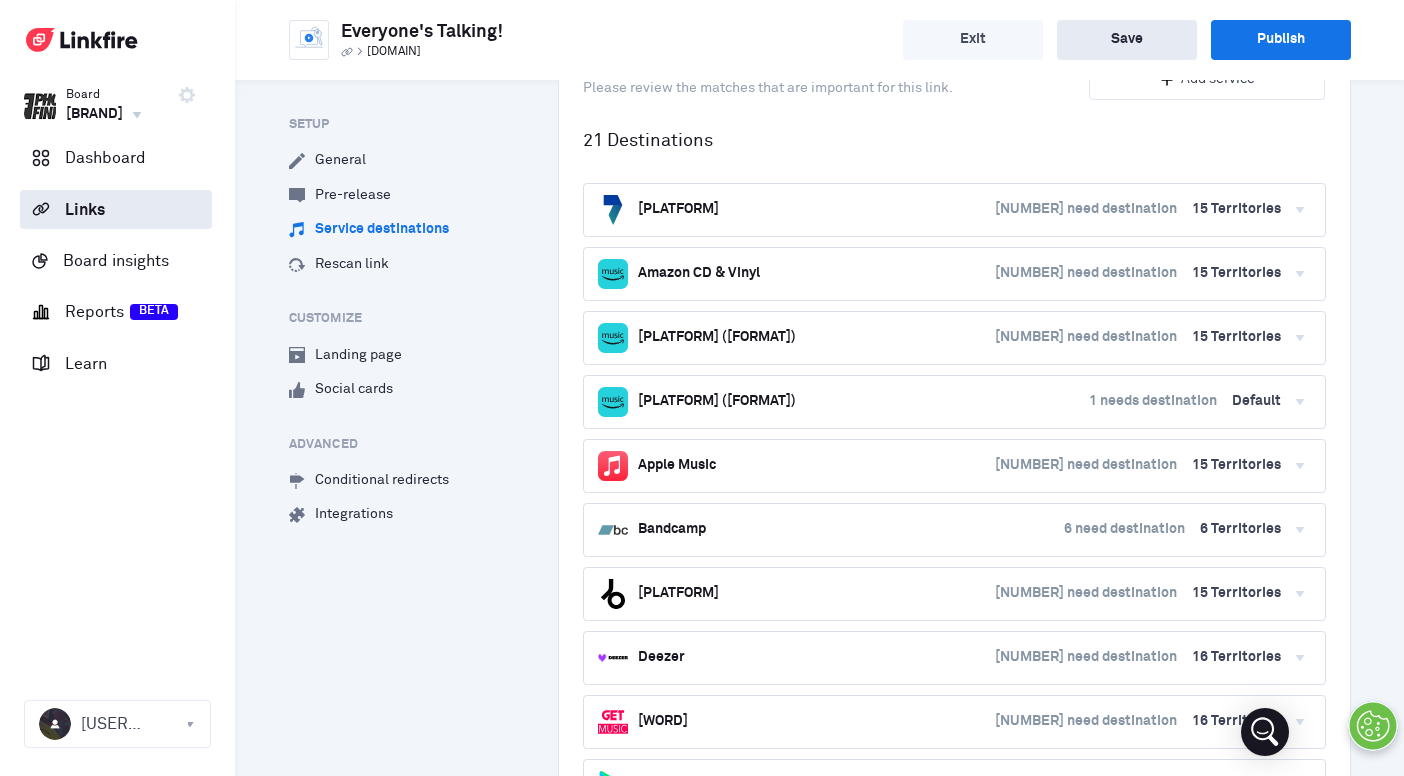 click on "Save" at bounding box center (1127, 40) 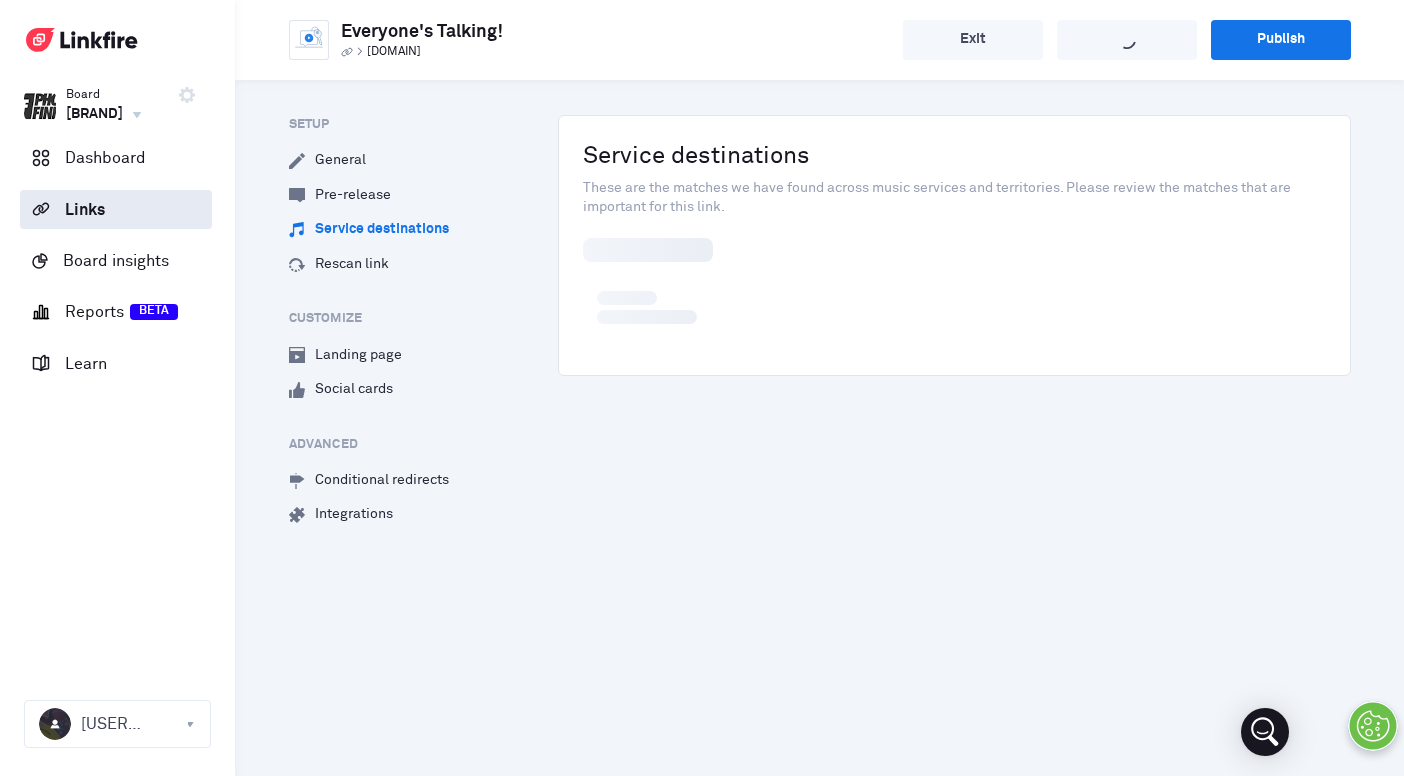 scroll, scrollTop: 0, scrollLeft: 0, axis: both 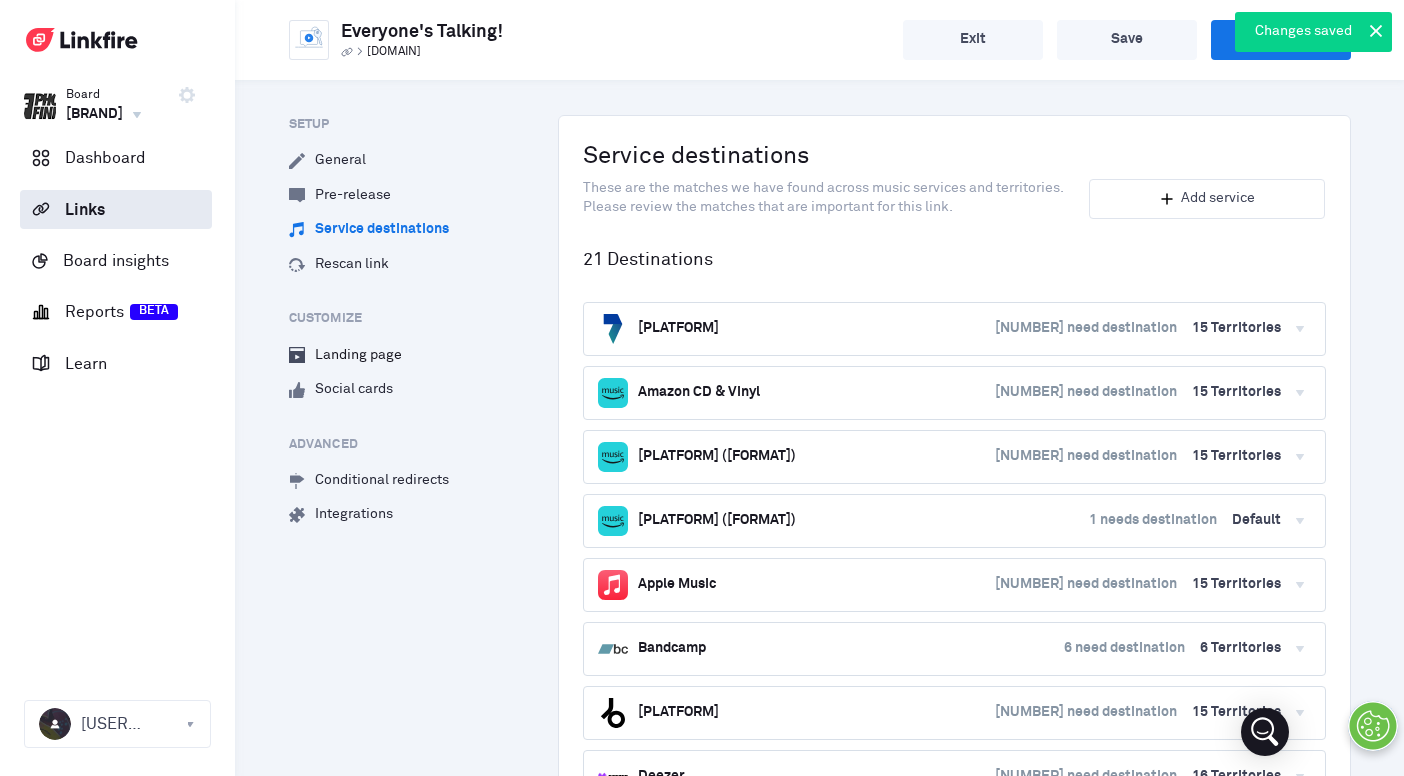 click on "Landing page" at bounding box center (345, 355) 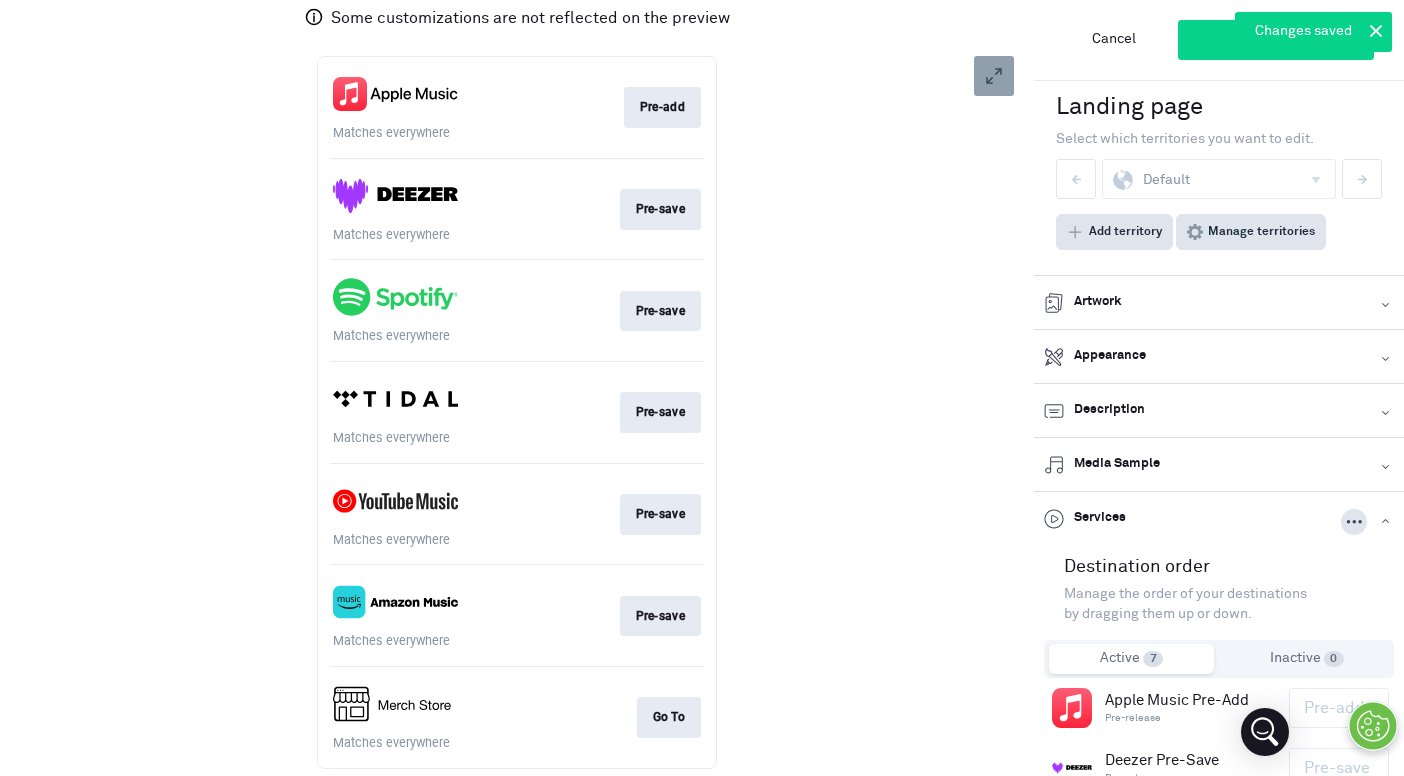 scroll, scrollTop: 335, scrollLeft: 0, axis: vertical 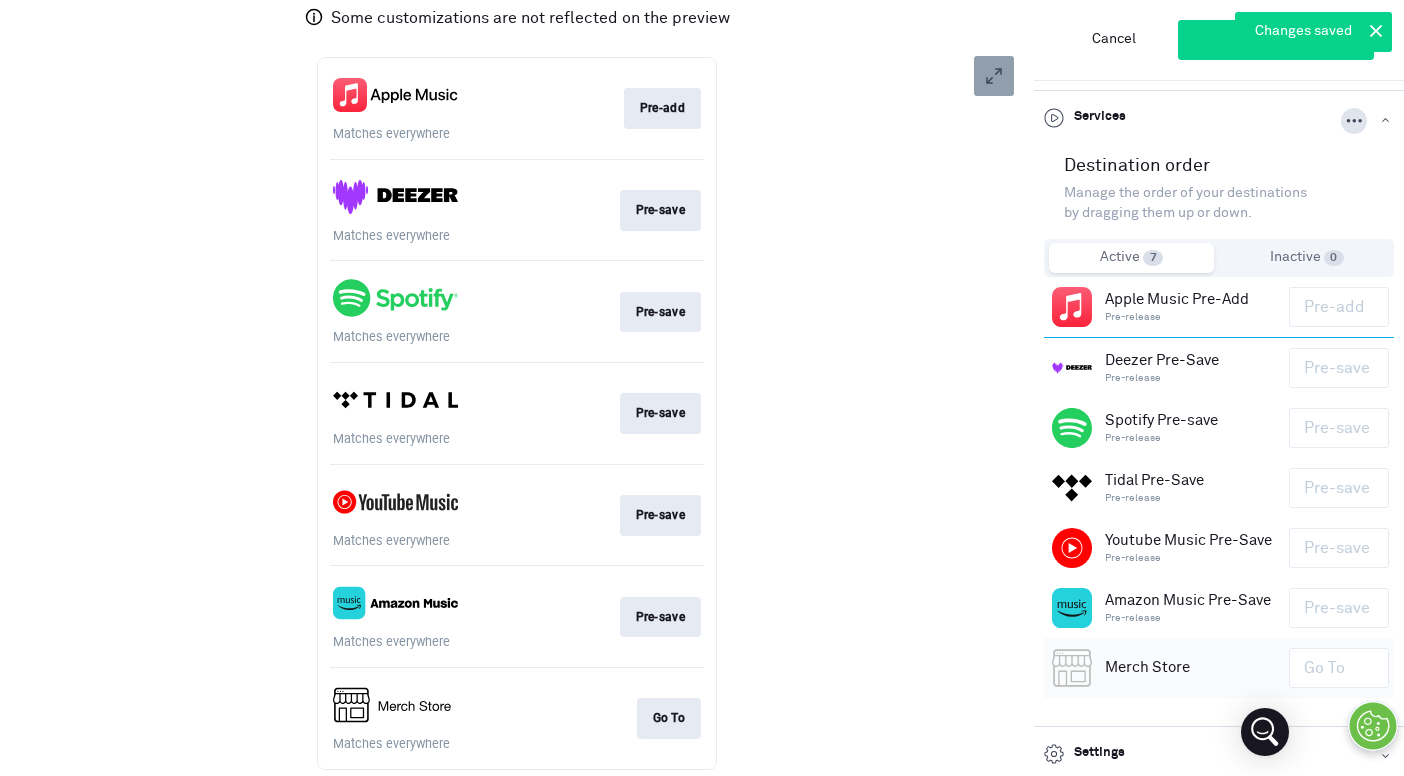 drag, startPoint x: 1140, startPoint y: 666, endPoint x: 1126, endPoint y: 393, distance: 273.35873 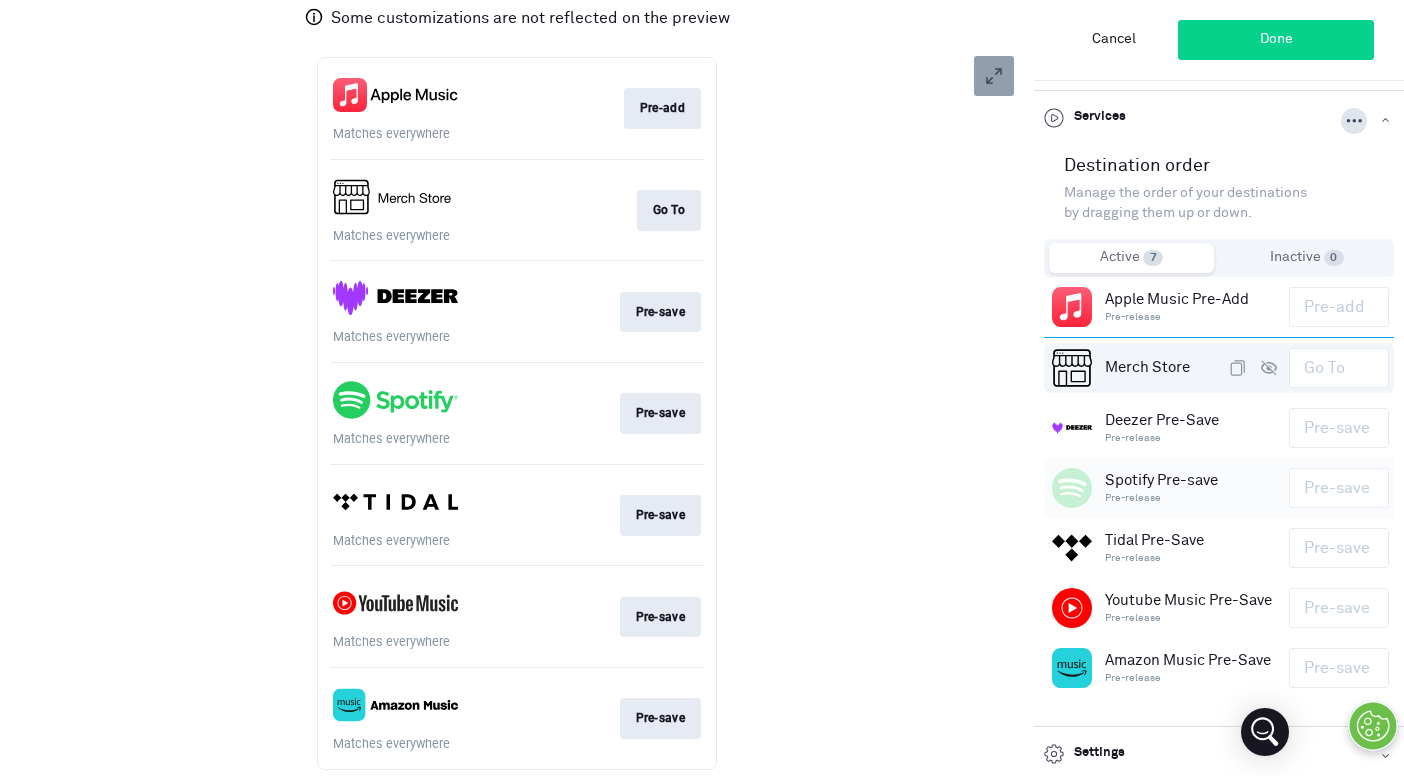 drag, startPoint x: 1111, startPoint y: 483, endPoint x: 1108, endPoint y: 353, distance: 130.0346 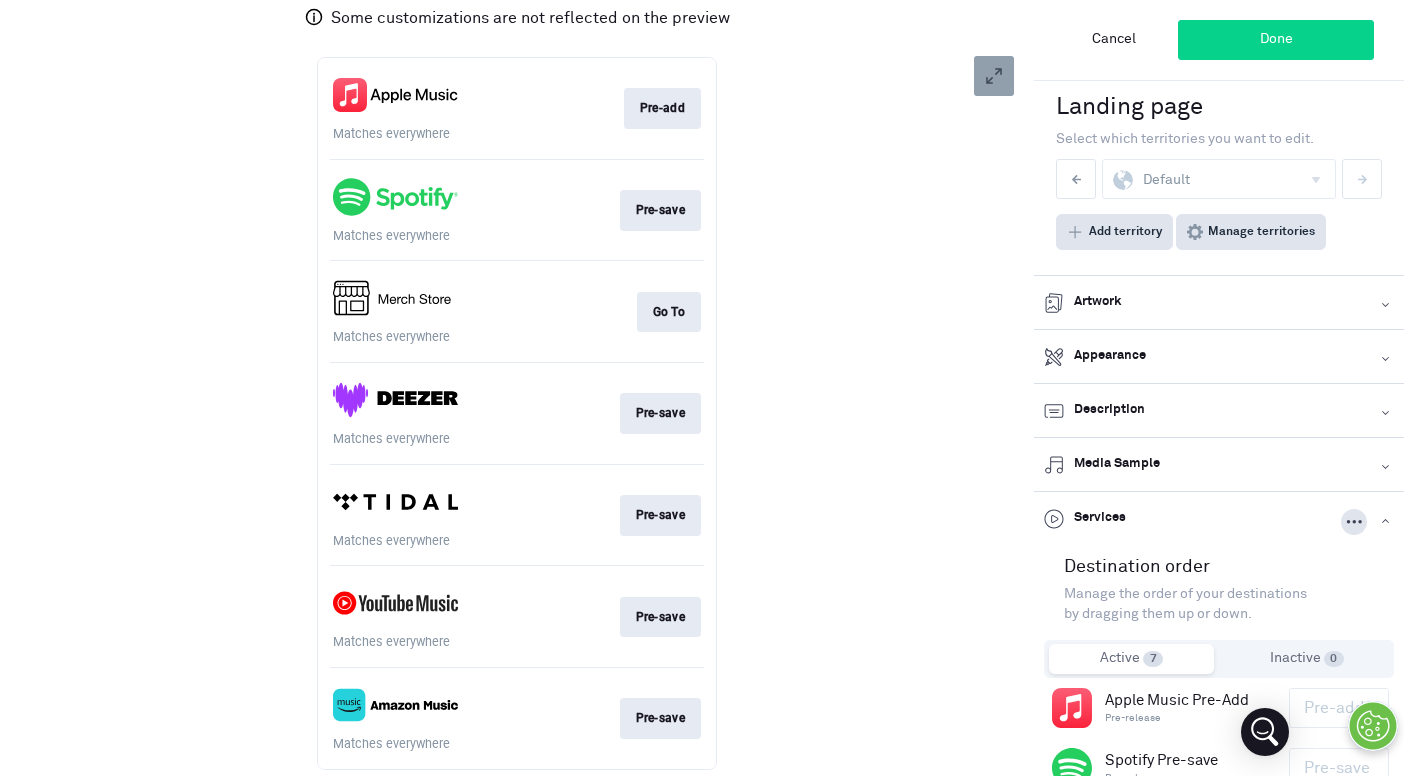scroll, scrollTop: 0, scrollLeft: 0, axis: both 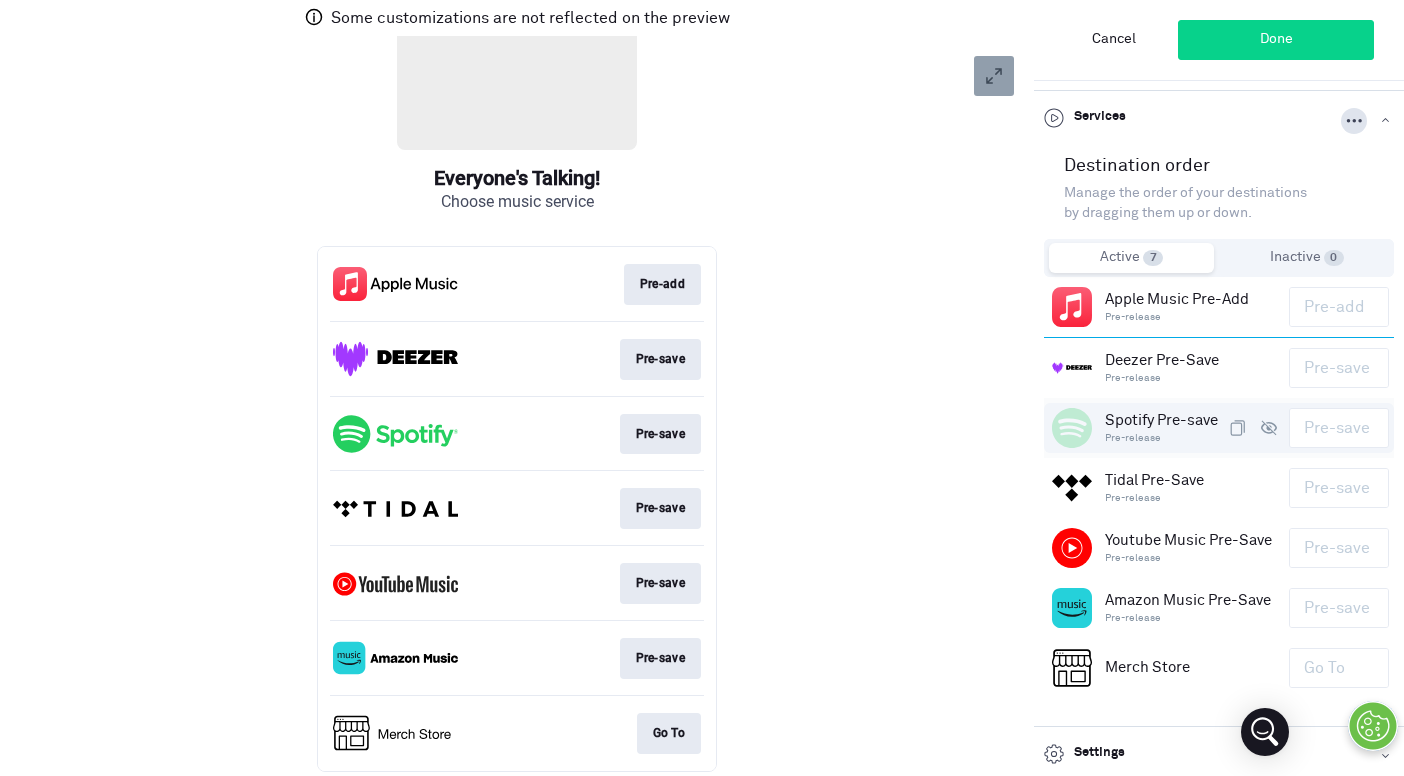 drag, startPoint x: 1153, startPoint y: 415, endPoint x: 1153, endPoint y: 360, distance: 55 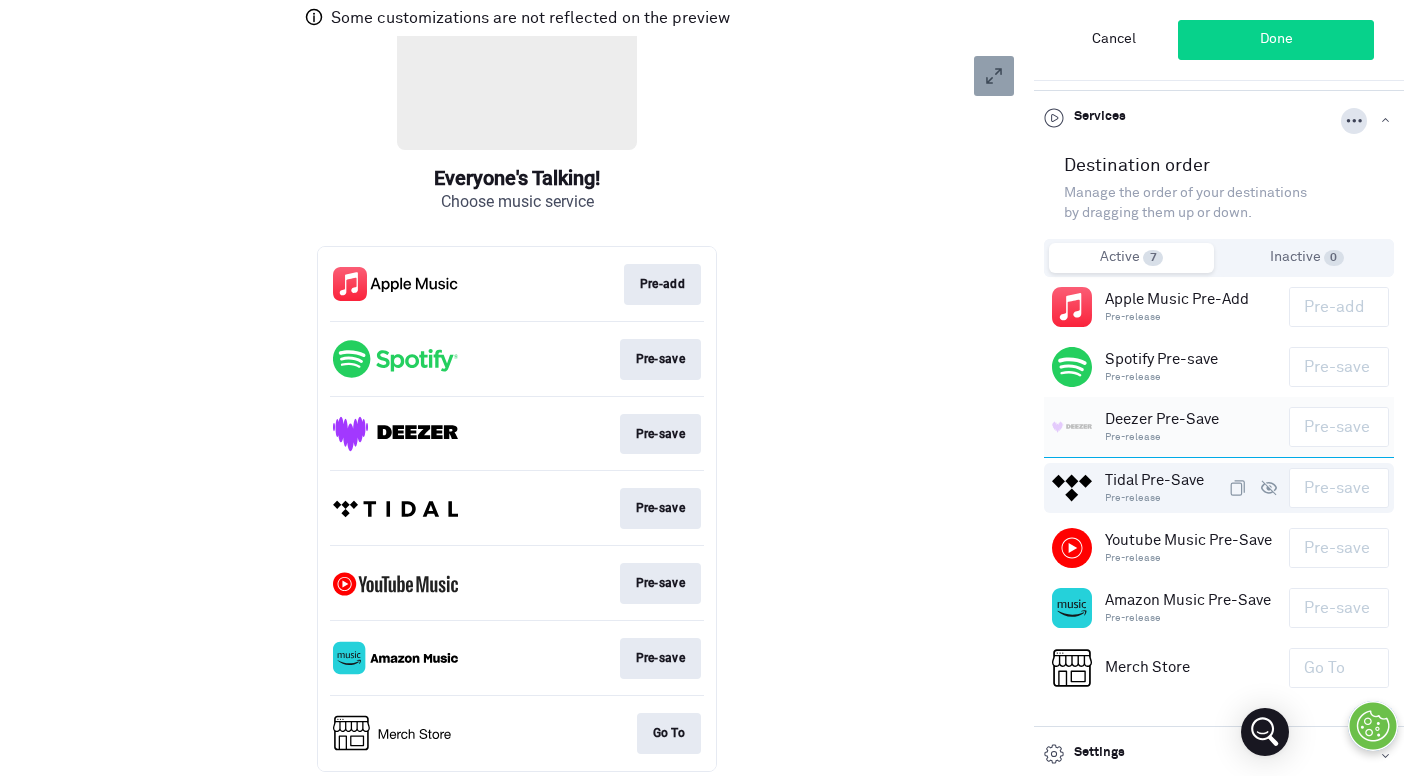 drag, startPoint x: 1135, startPoint y: 431, endPoint x: 1129, endPoint y: 502, distance: 71.25307 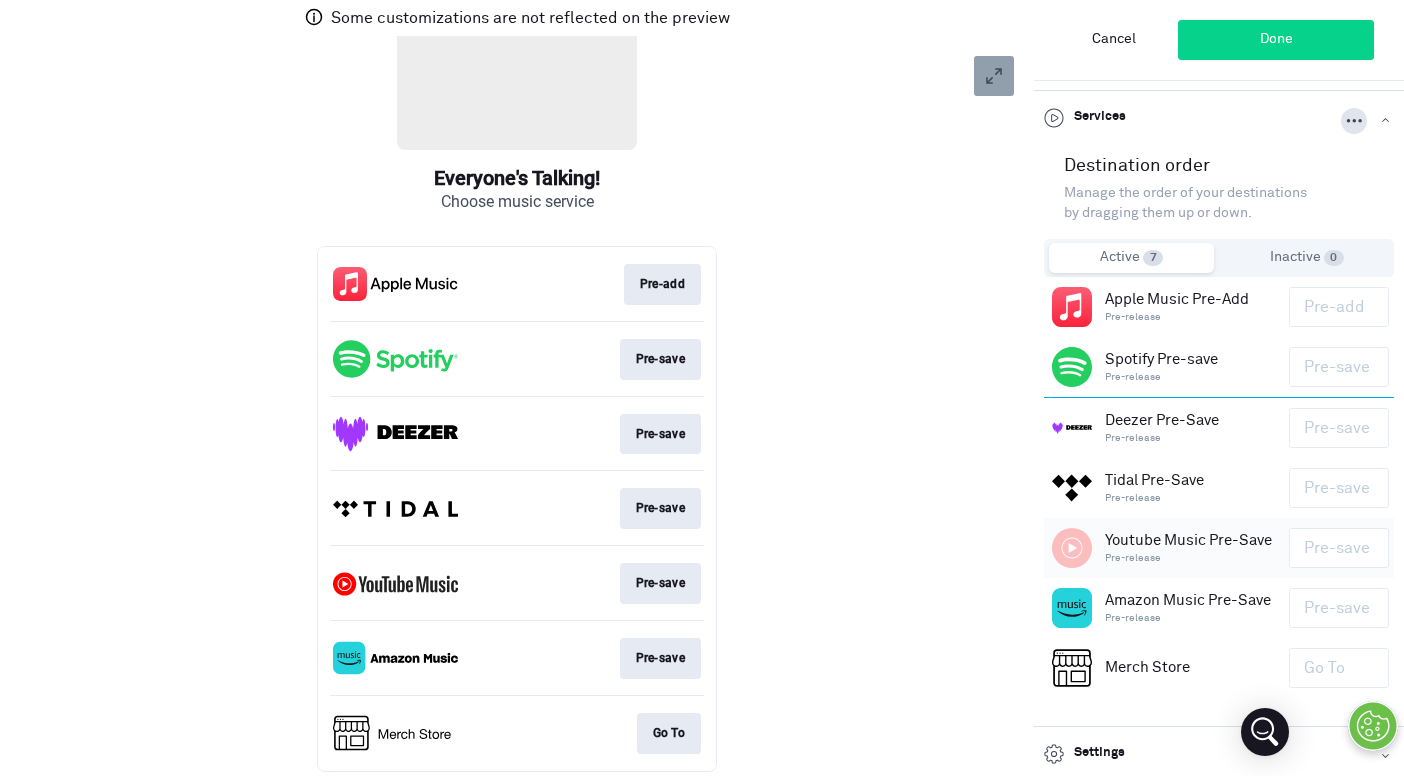 drag, startPoint x: 1137, startPoint y: 561, endPoint x: 1138, endPoint y: 449, distance: 112.00446 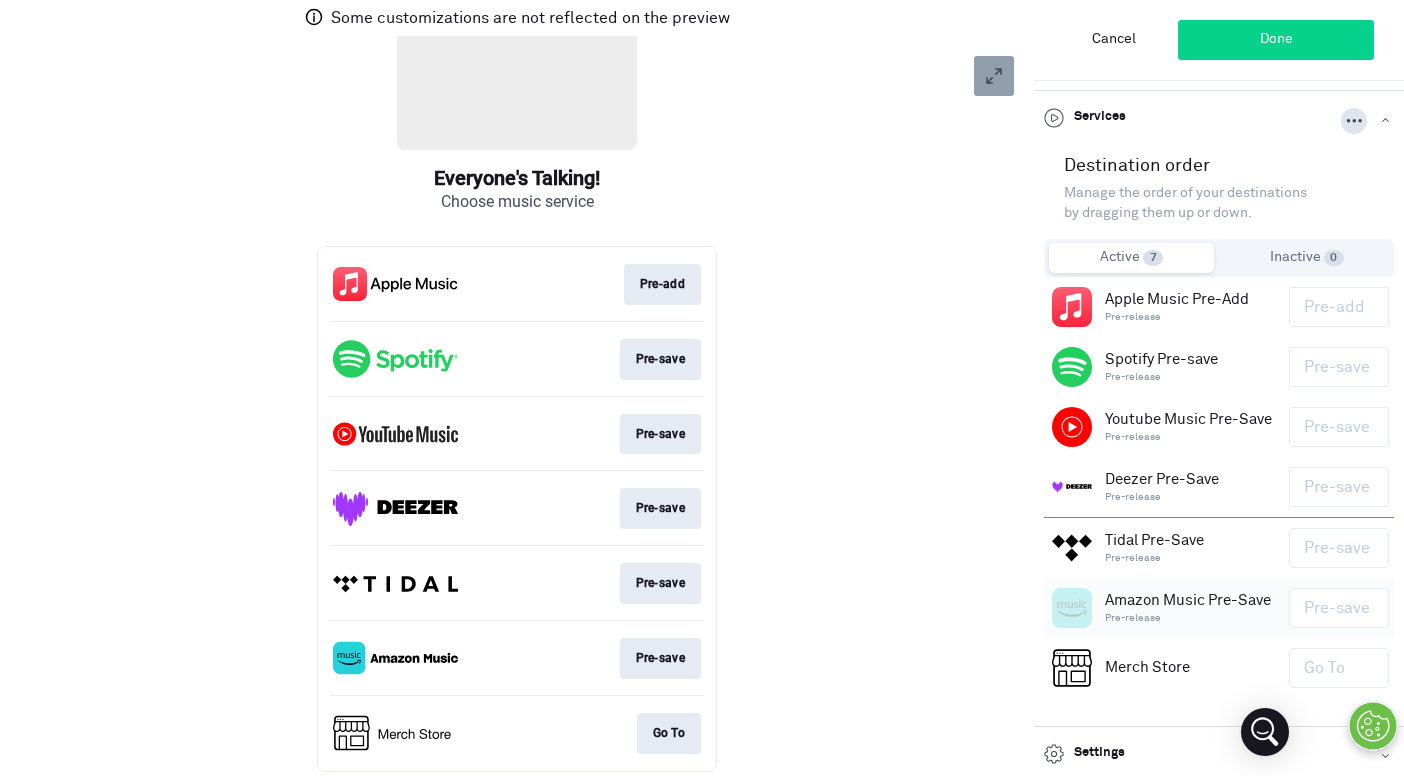 drag, startPoint x: 1136, startPoint y: 609, endPoint x: 1135, endPoint y: 516, distance: 93.00538 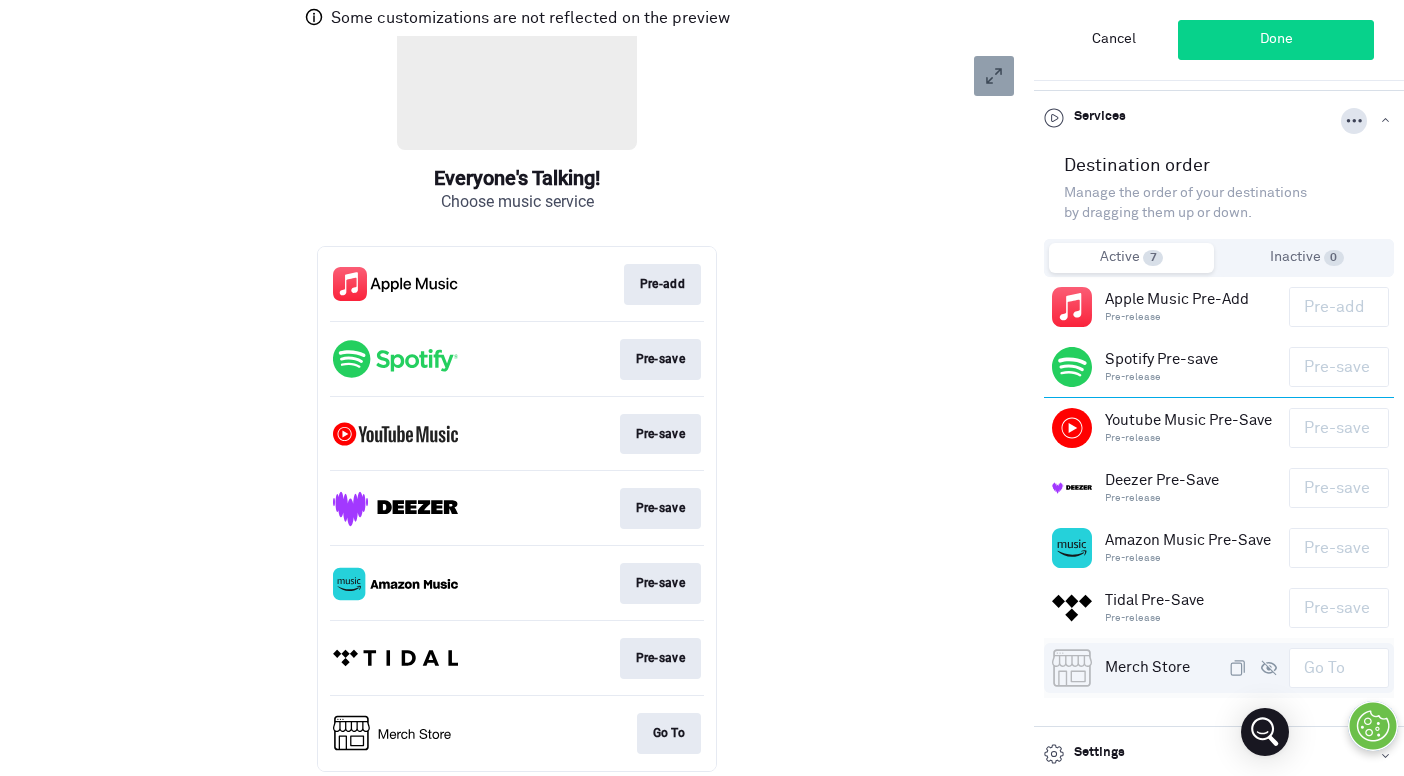 drag, startPoint x: 1144, startPoint y: 680, endPoint x: 1139, endPoint y: 409, distance: 271.0461 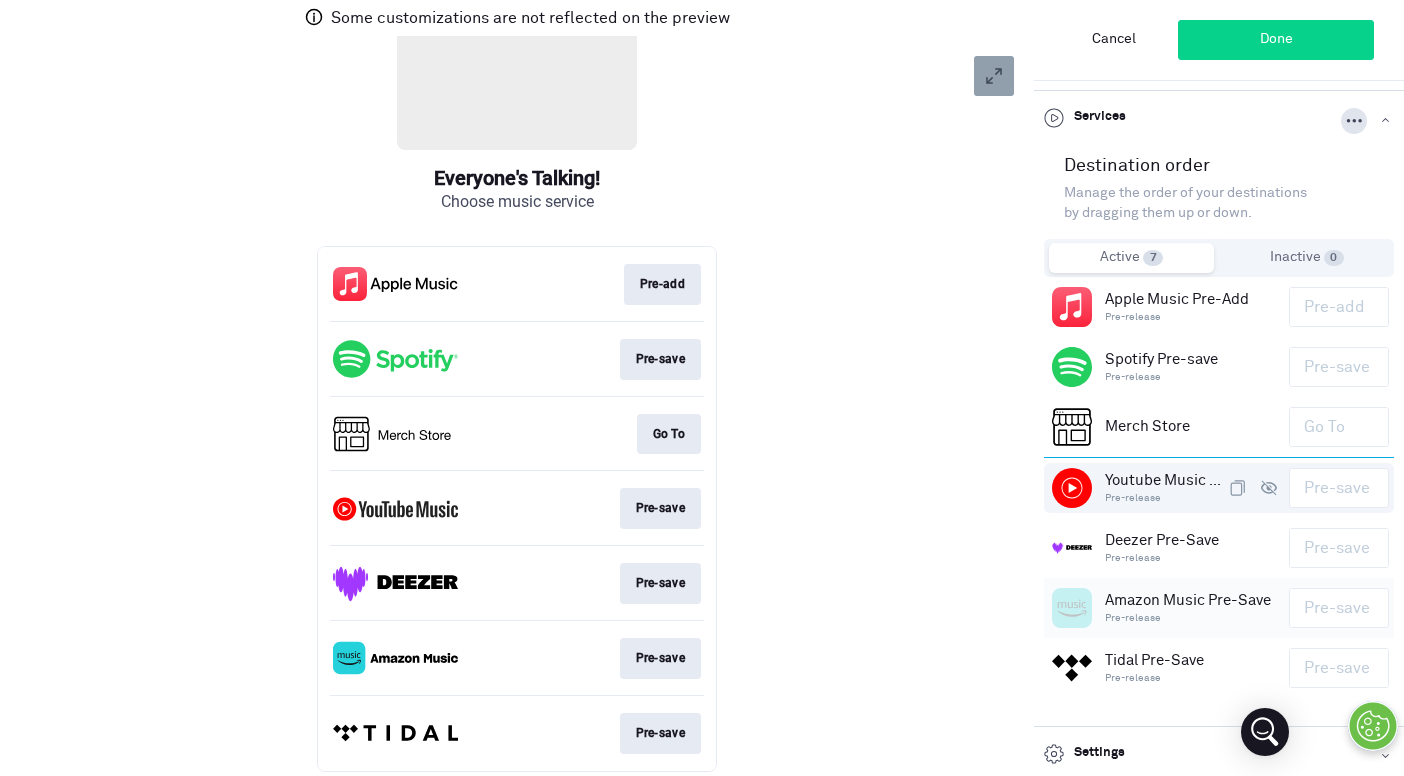 drag, startPoint x: 1131, startPoint y: 585, endPoint x: 1129, endPoint y: 474, distance: 111.01801 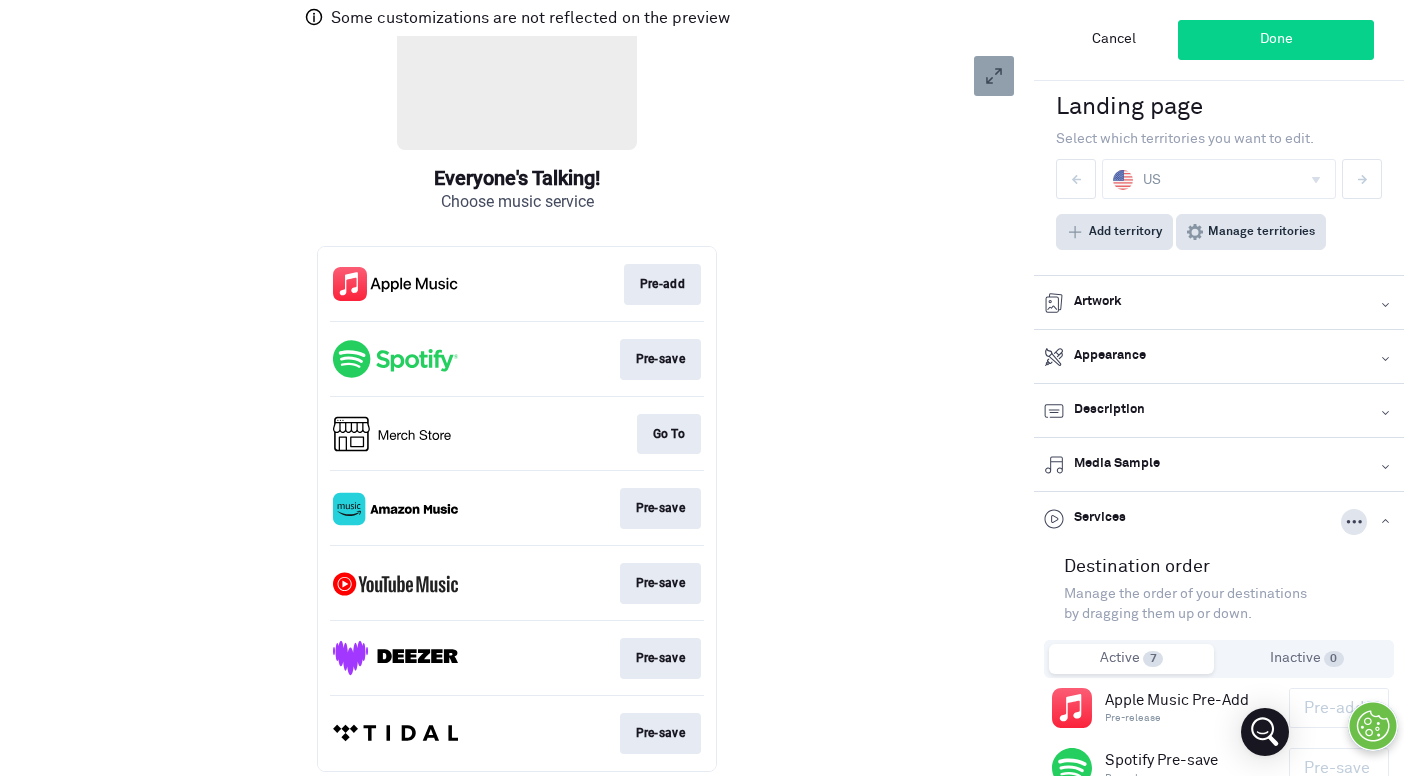 scroll, scrollTop: 0, scrollLeft: 0, axis: both 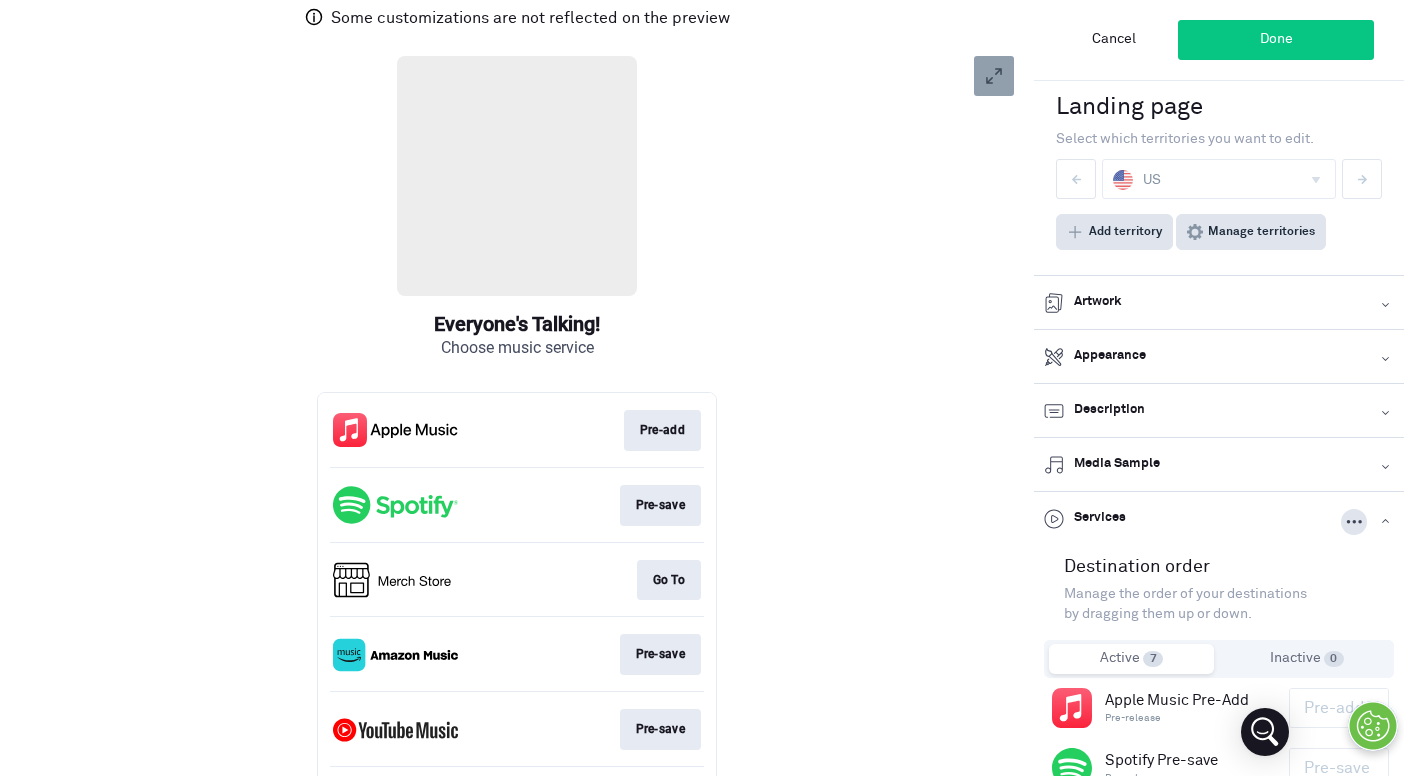 click on "Done" at bounding box center (1276, 40) 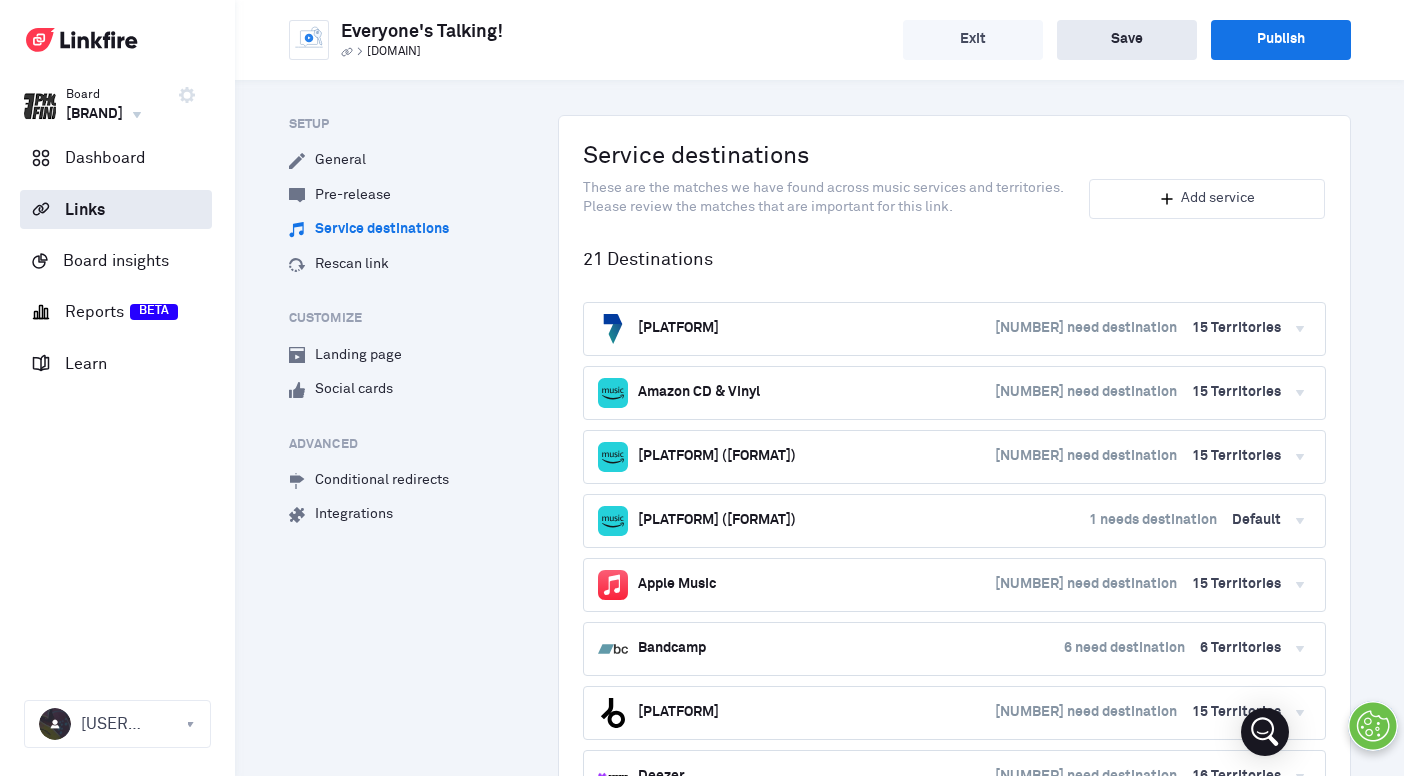 click on "Save" at bounding box center (1127, 40) 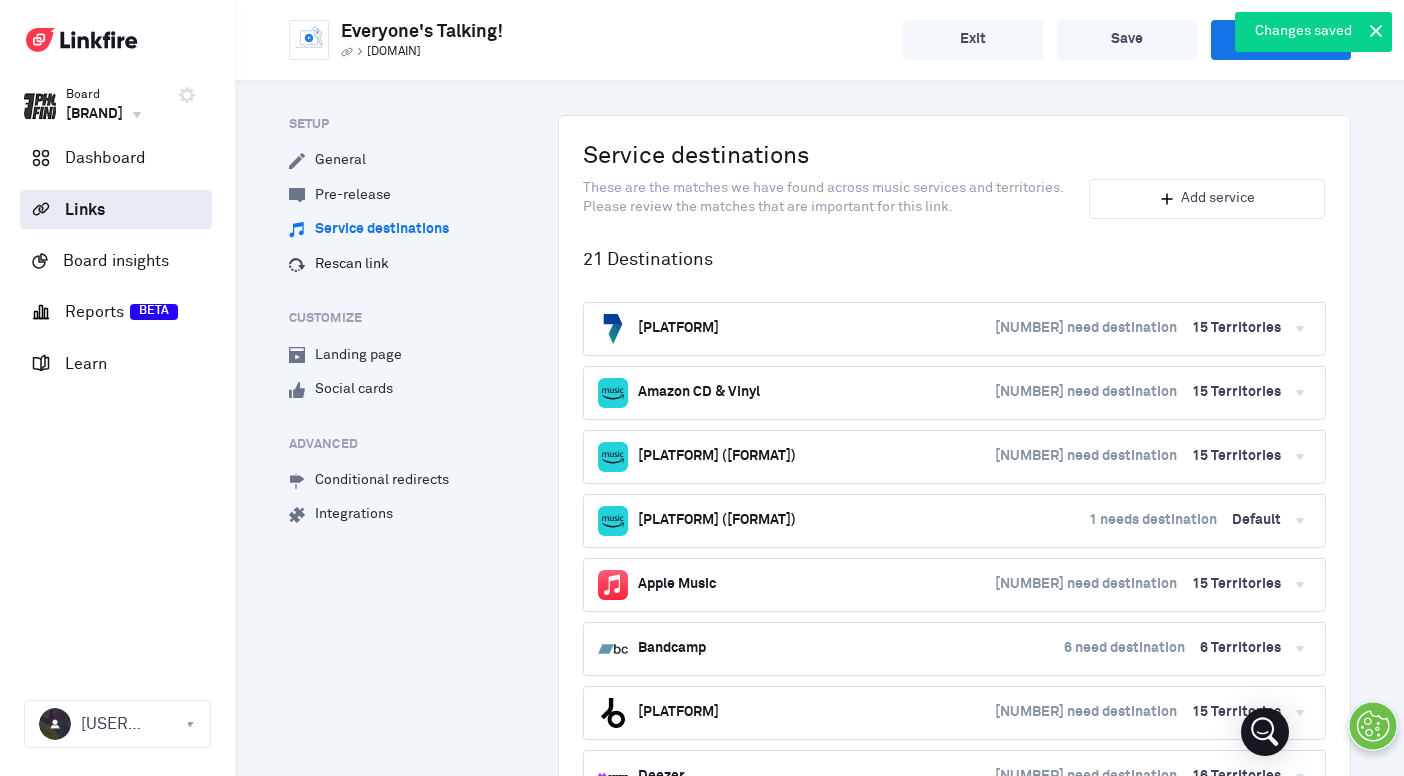 click on ".cls-1{fill:#d8dfe8}
Rescan link" at bounding box center (339, 265) 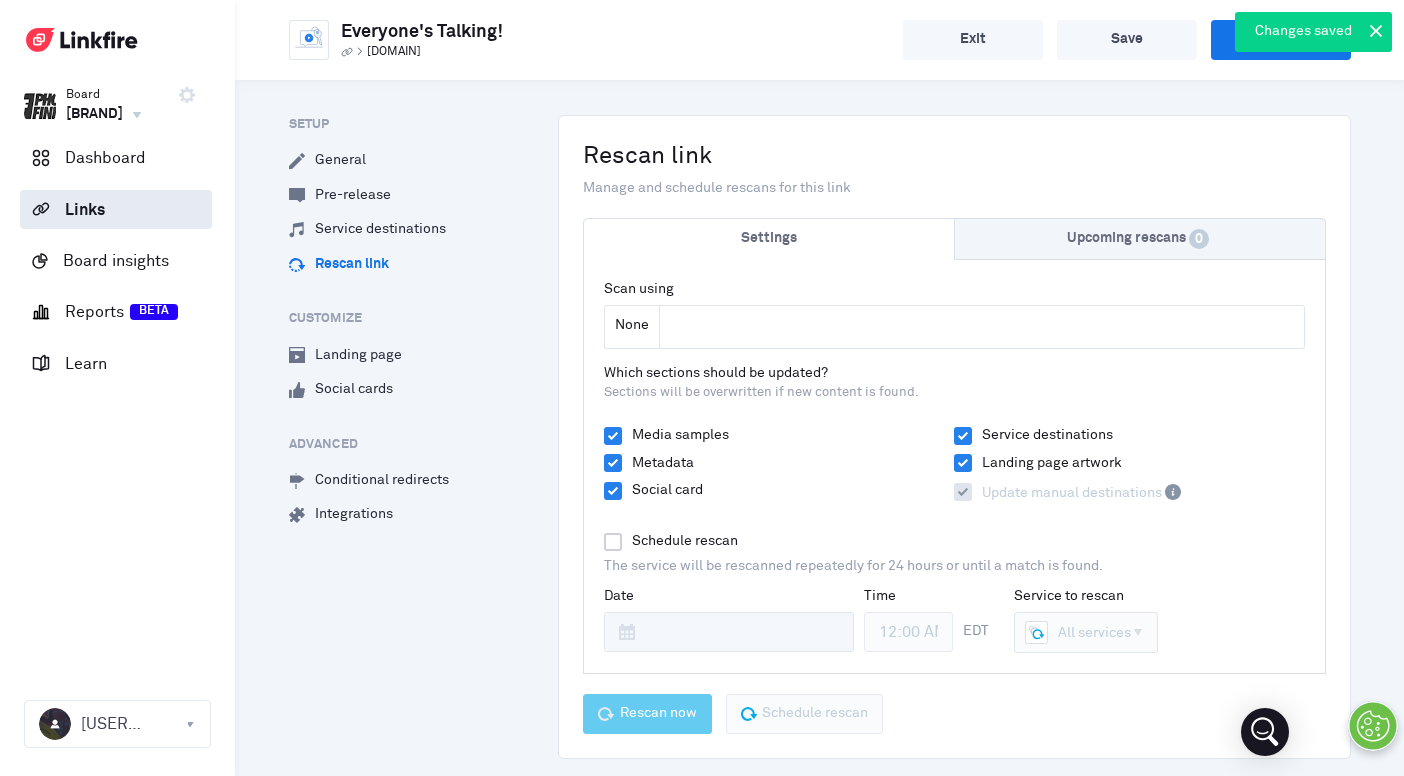 click on "None" at bounding box center [982, 327] 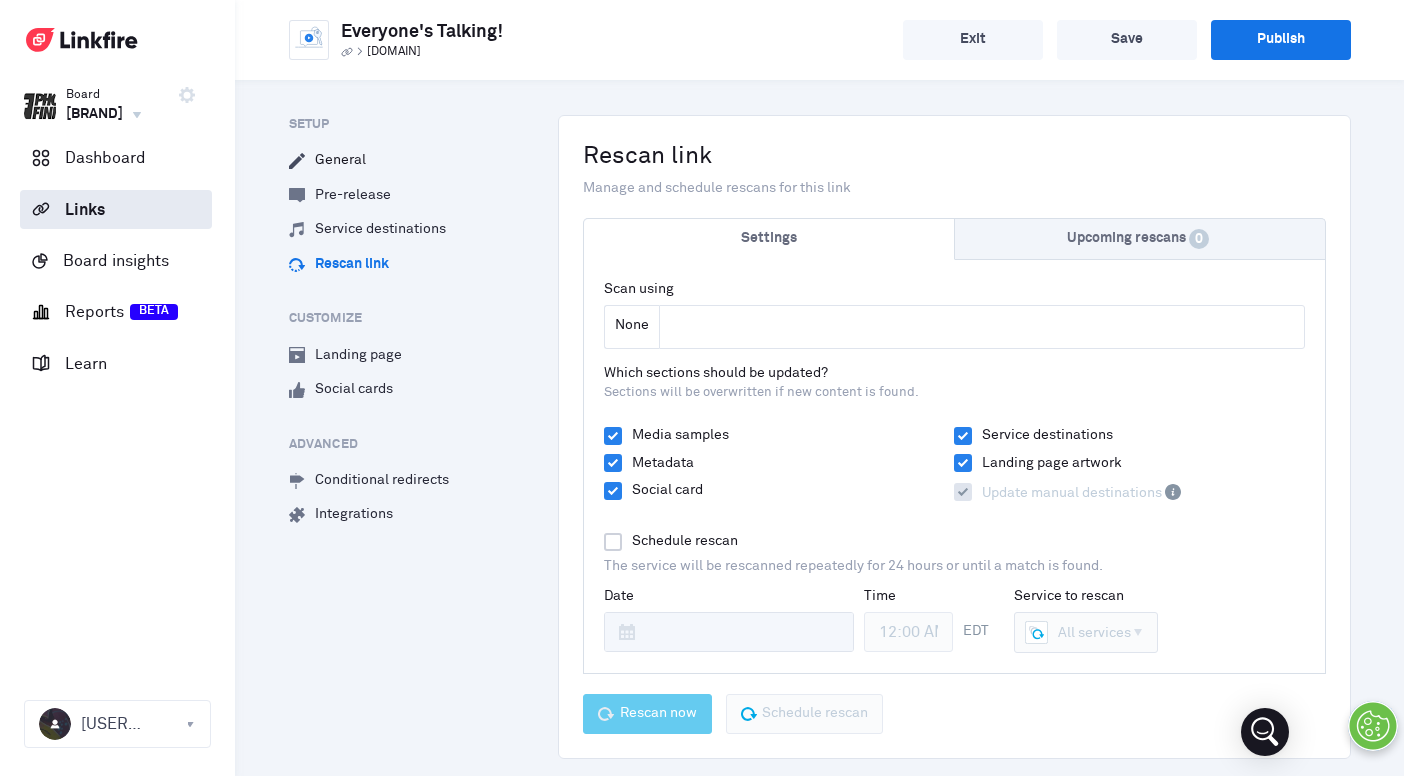 click on "General" at bounding box center (327, 161) 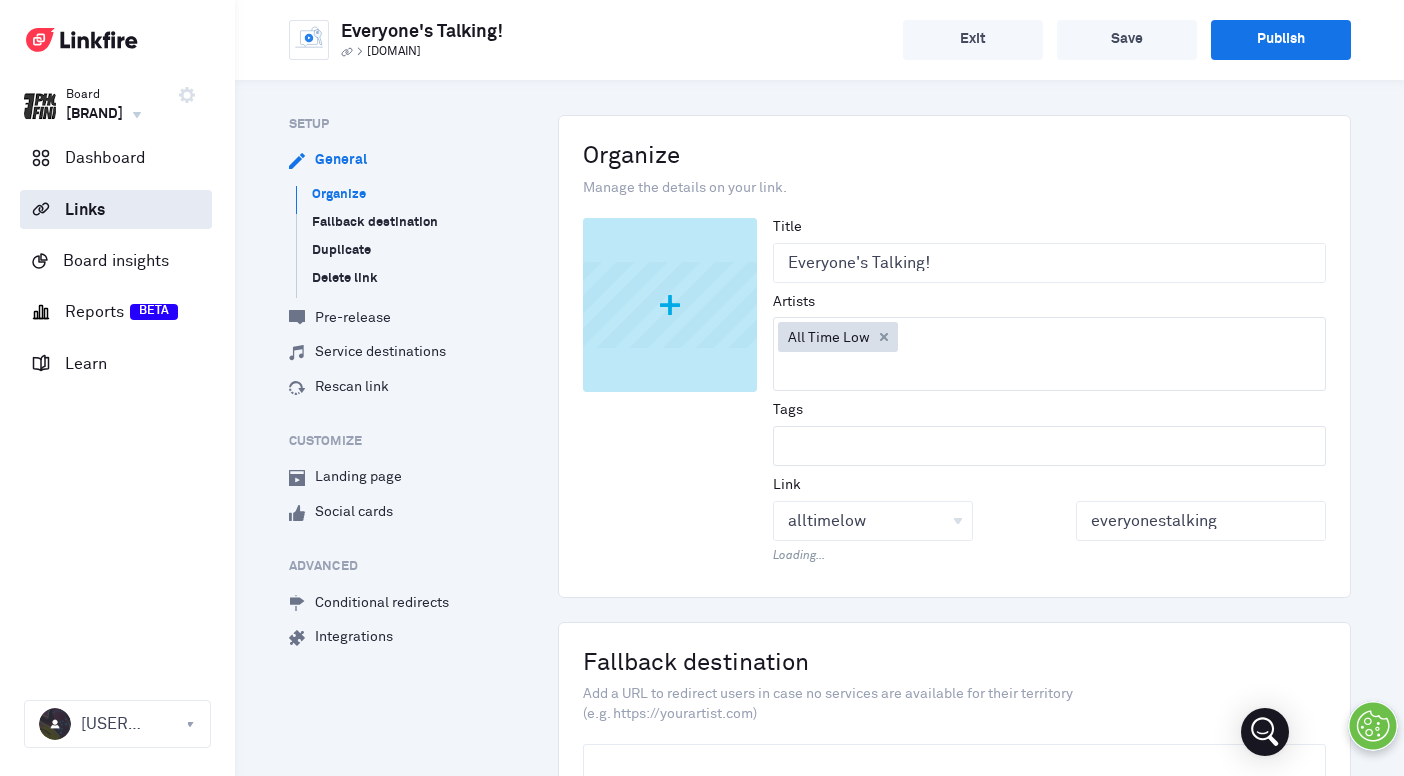 click on "[DOMAIN]" at bounding box center [394, 52] 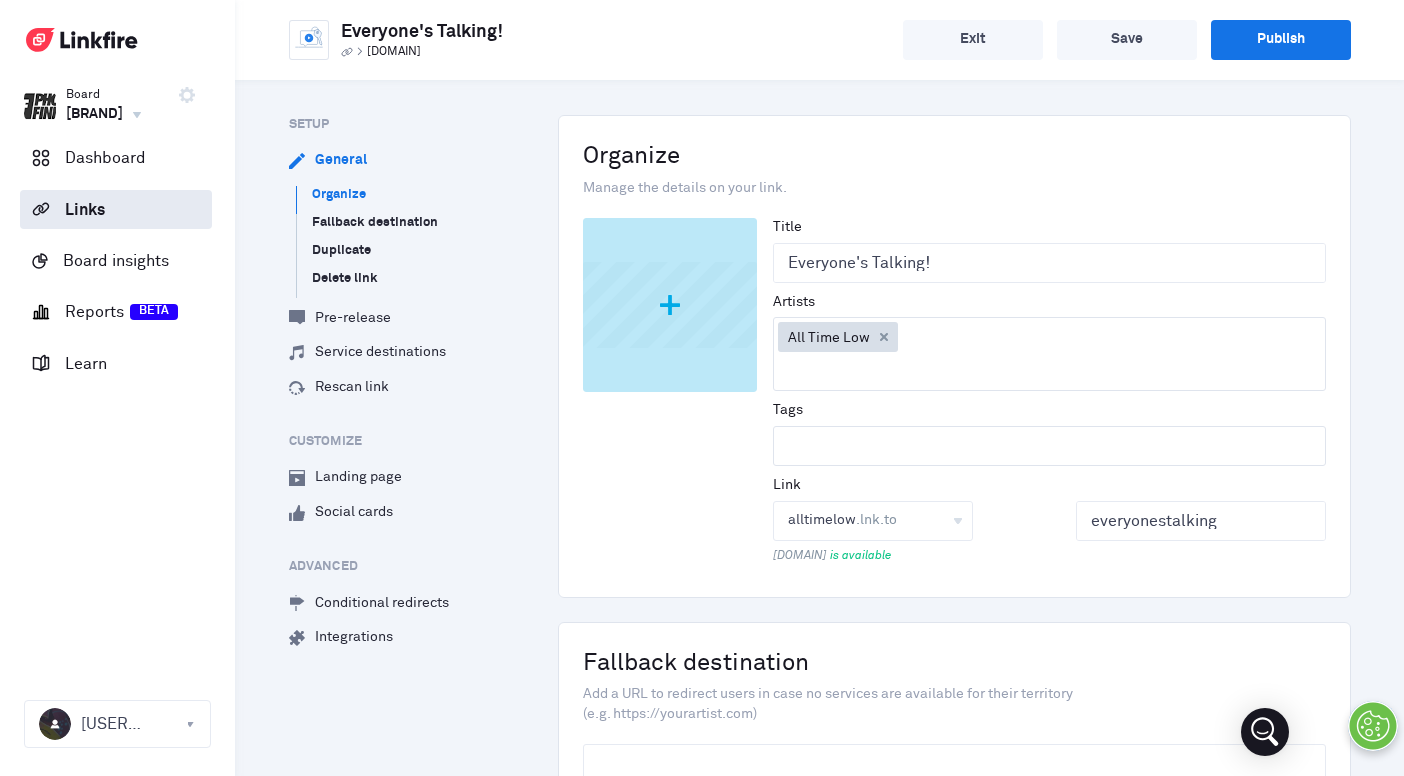 click on "Everyone's Talking!" at bounding box center [422, 32] 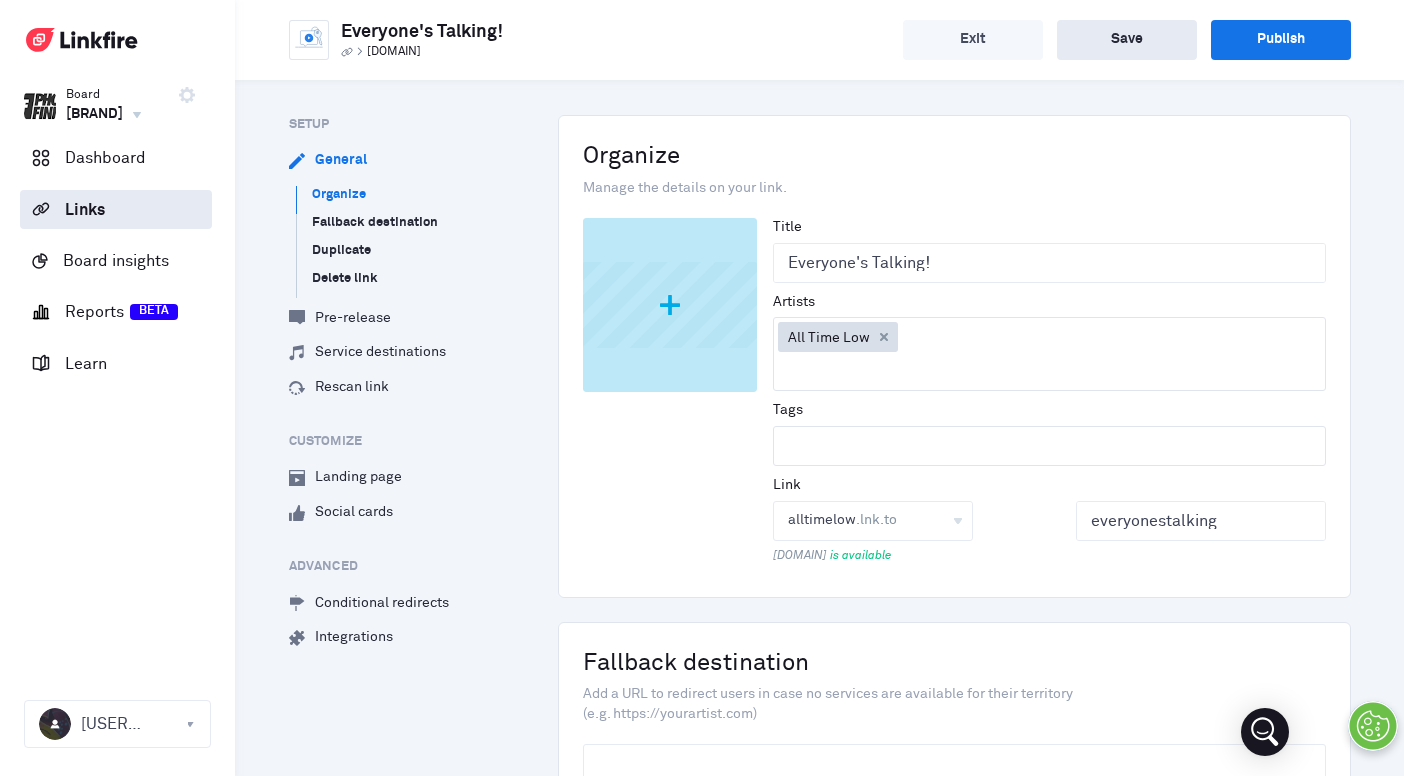 click on "Save" at bounding box center [1127, 40] 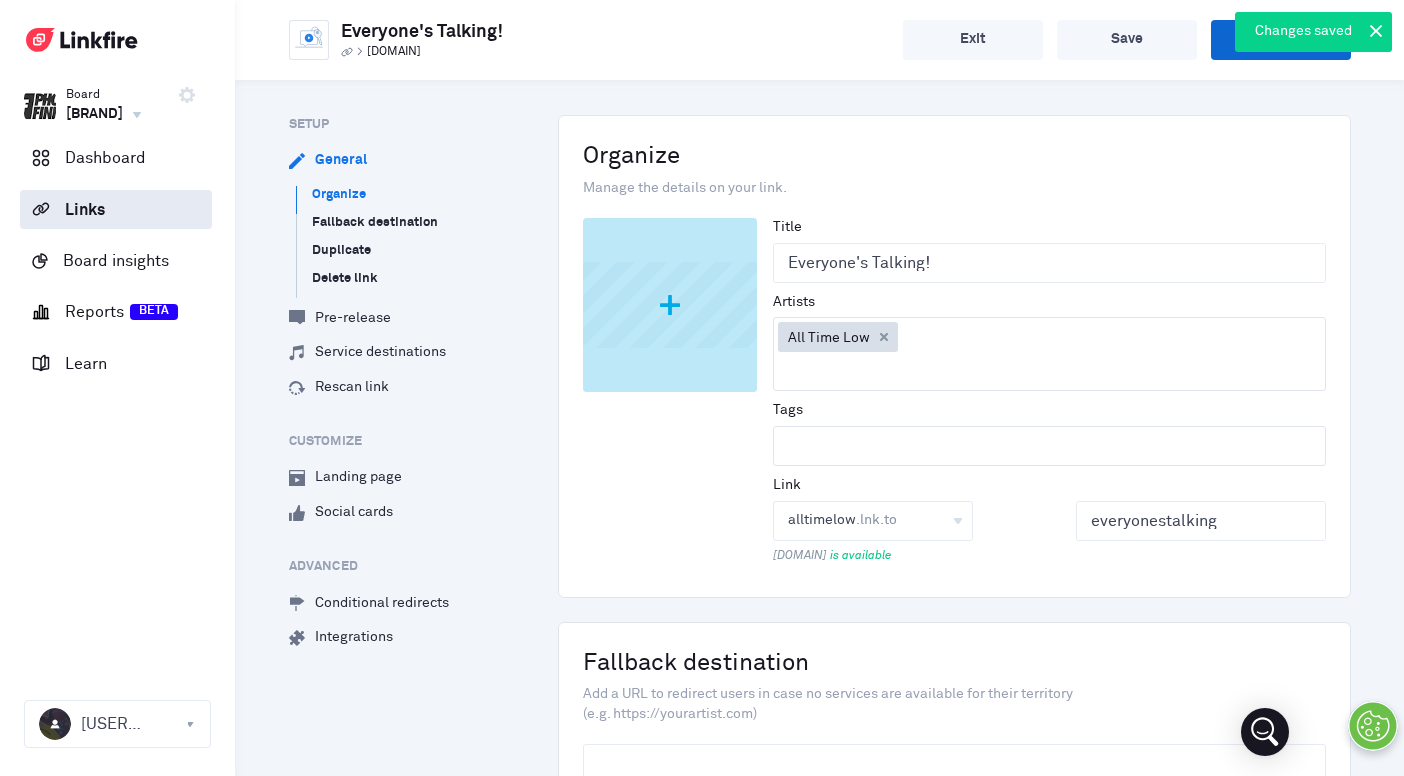 click on "Publish" at bounding box center (1281, 40) 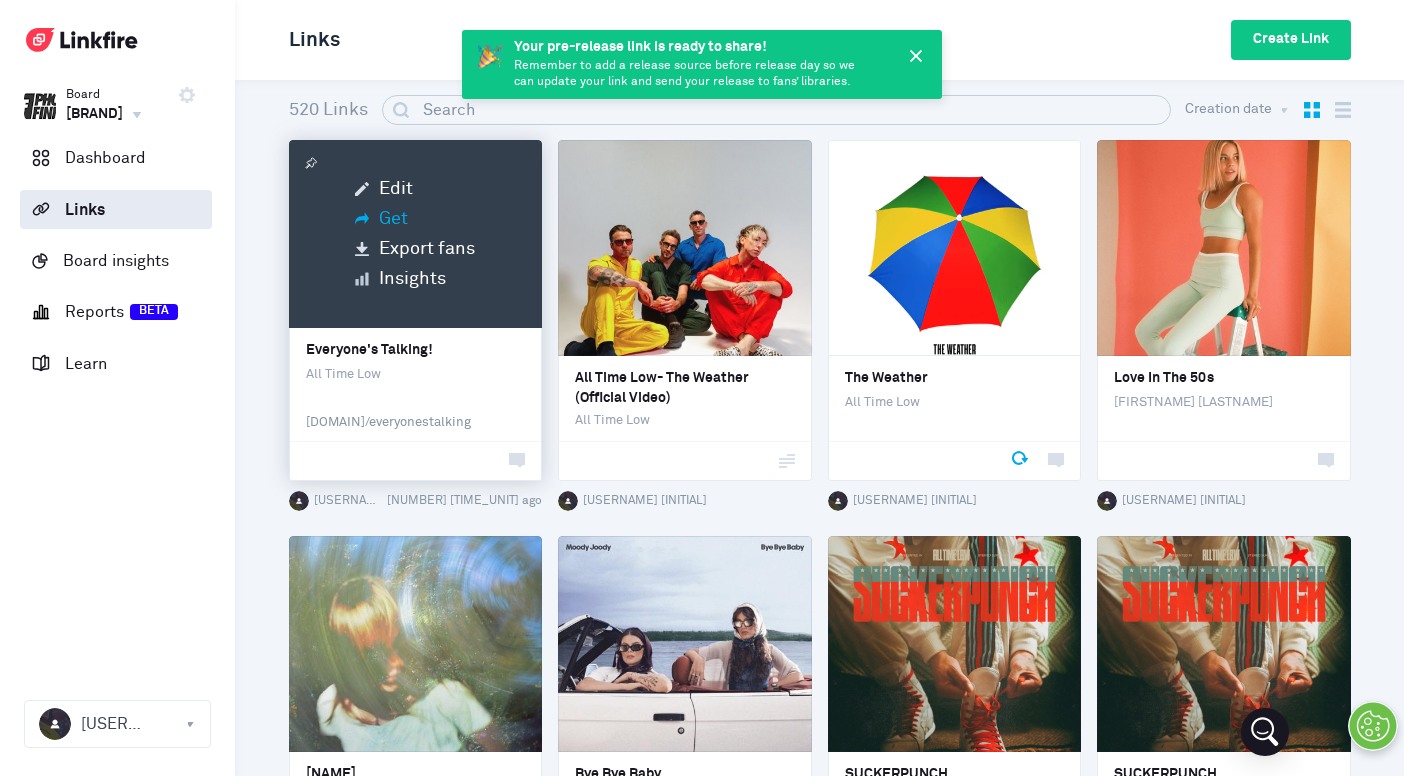 click on "Get" at bounding box center (415, 219) 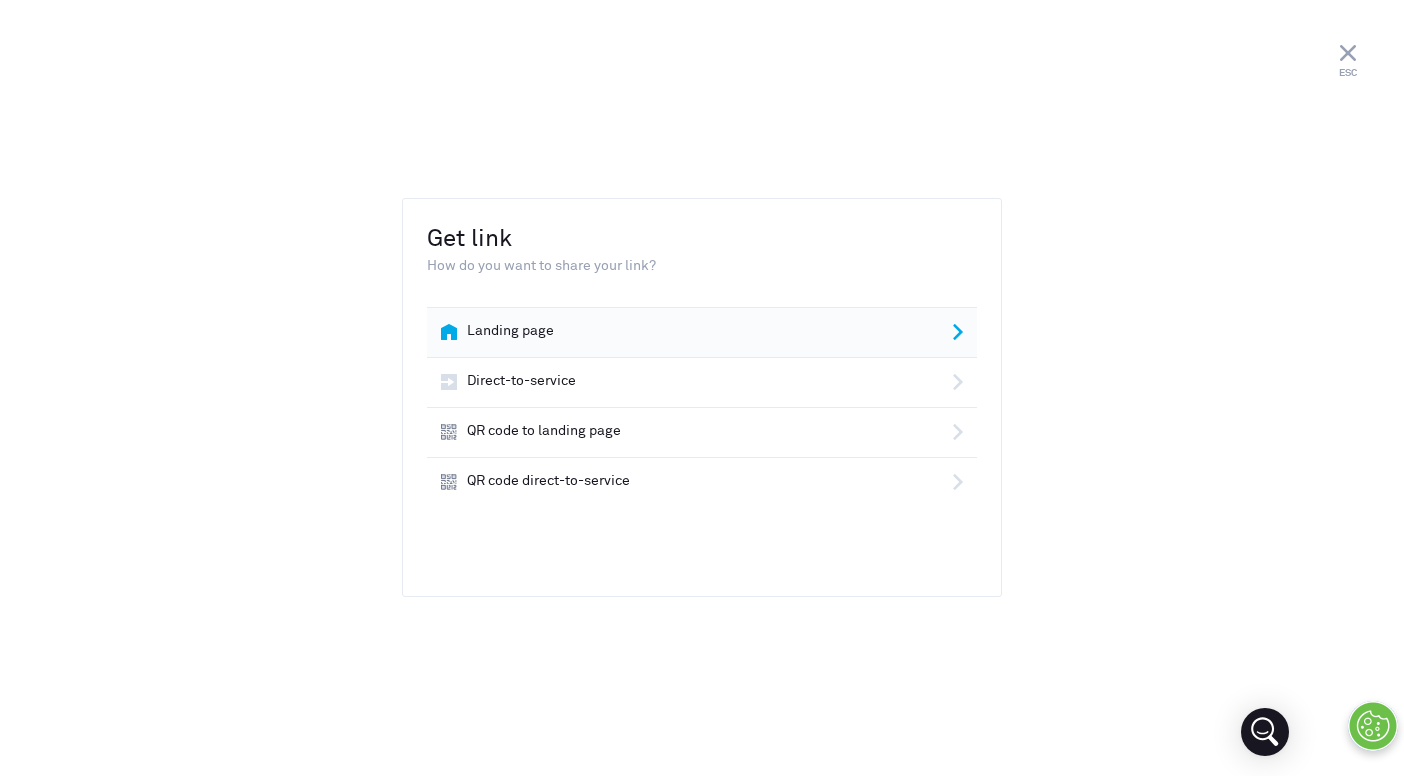 click on "Landing page" at bounding box center (702, 332) 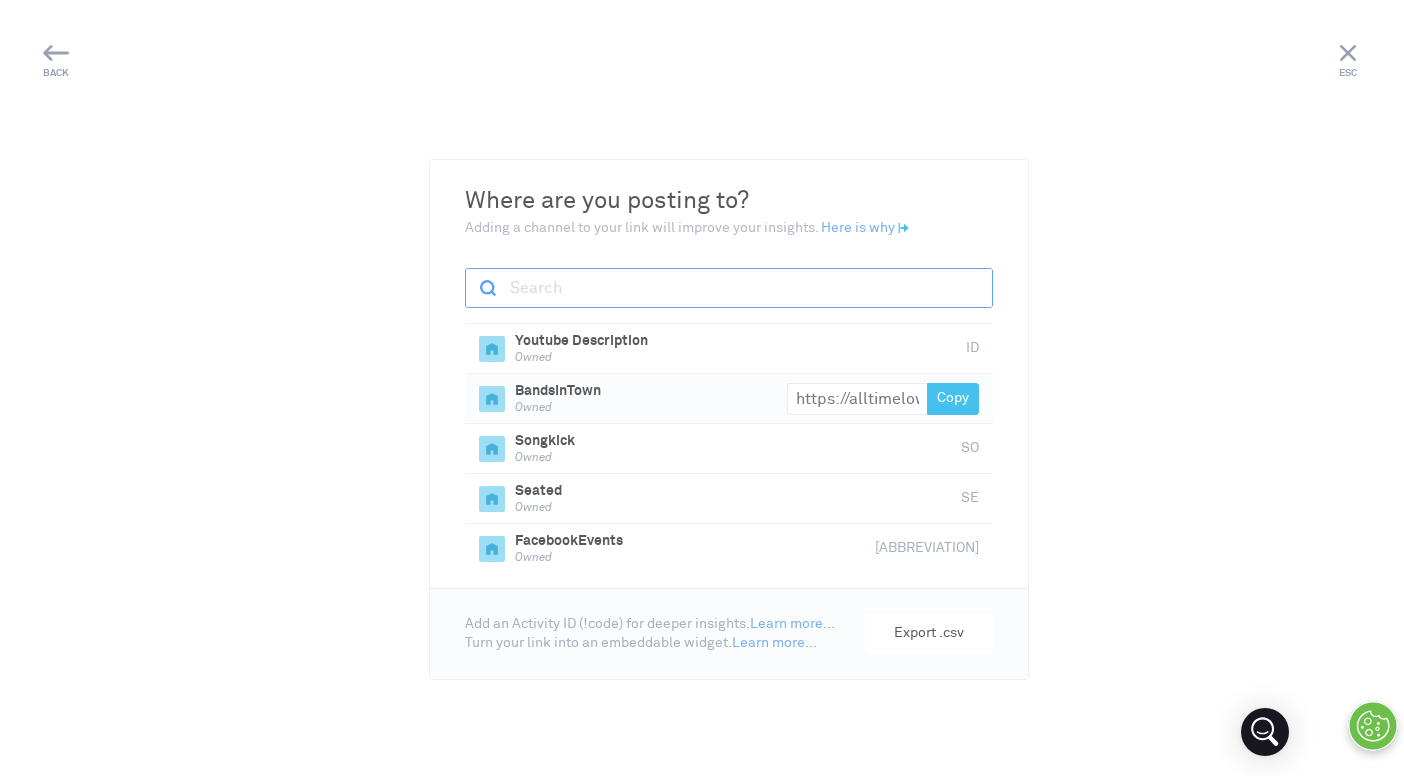 scroll, scrollTop: 0, scrollLeft: 0, axis: both 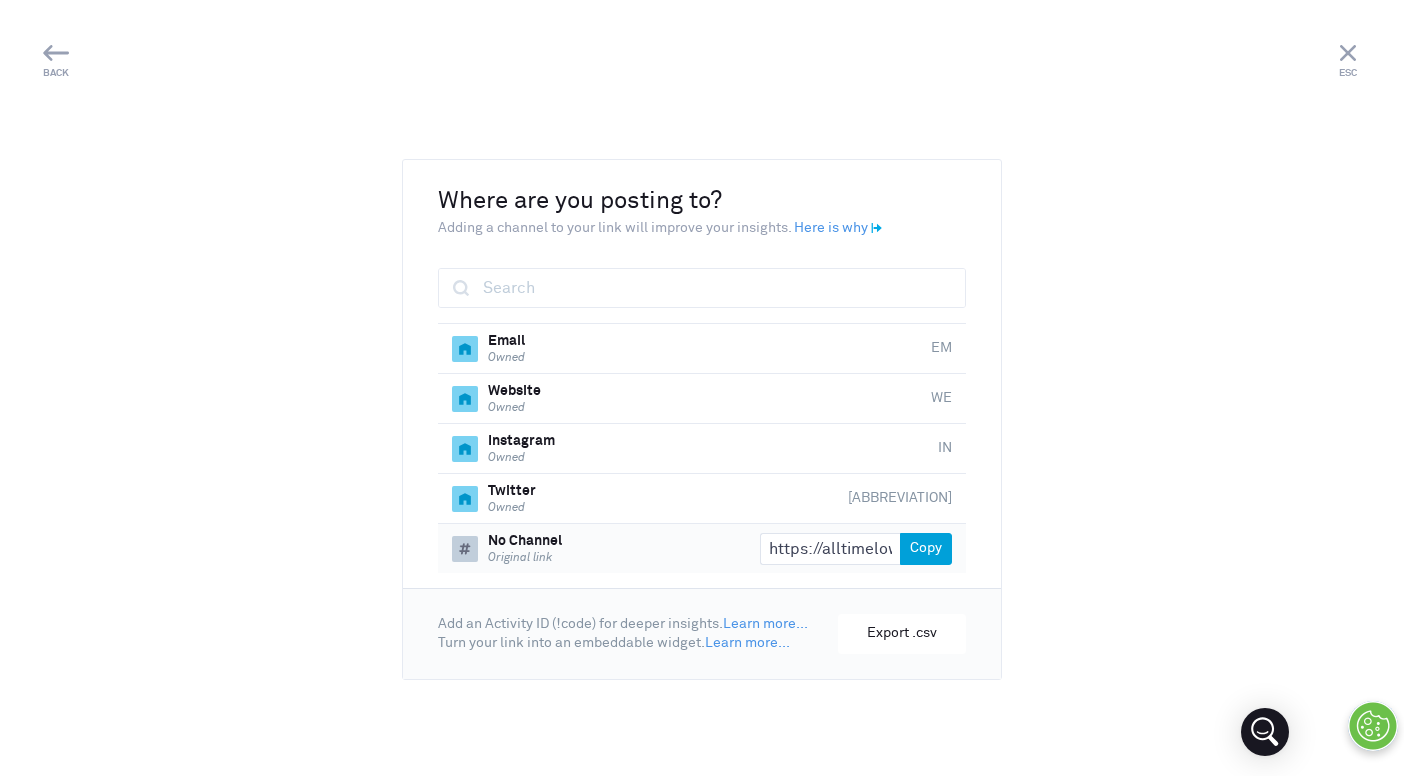 click on "Copy" at bounding box center (926, 548) 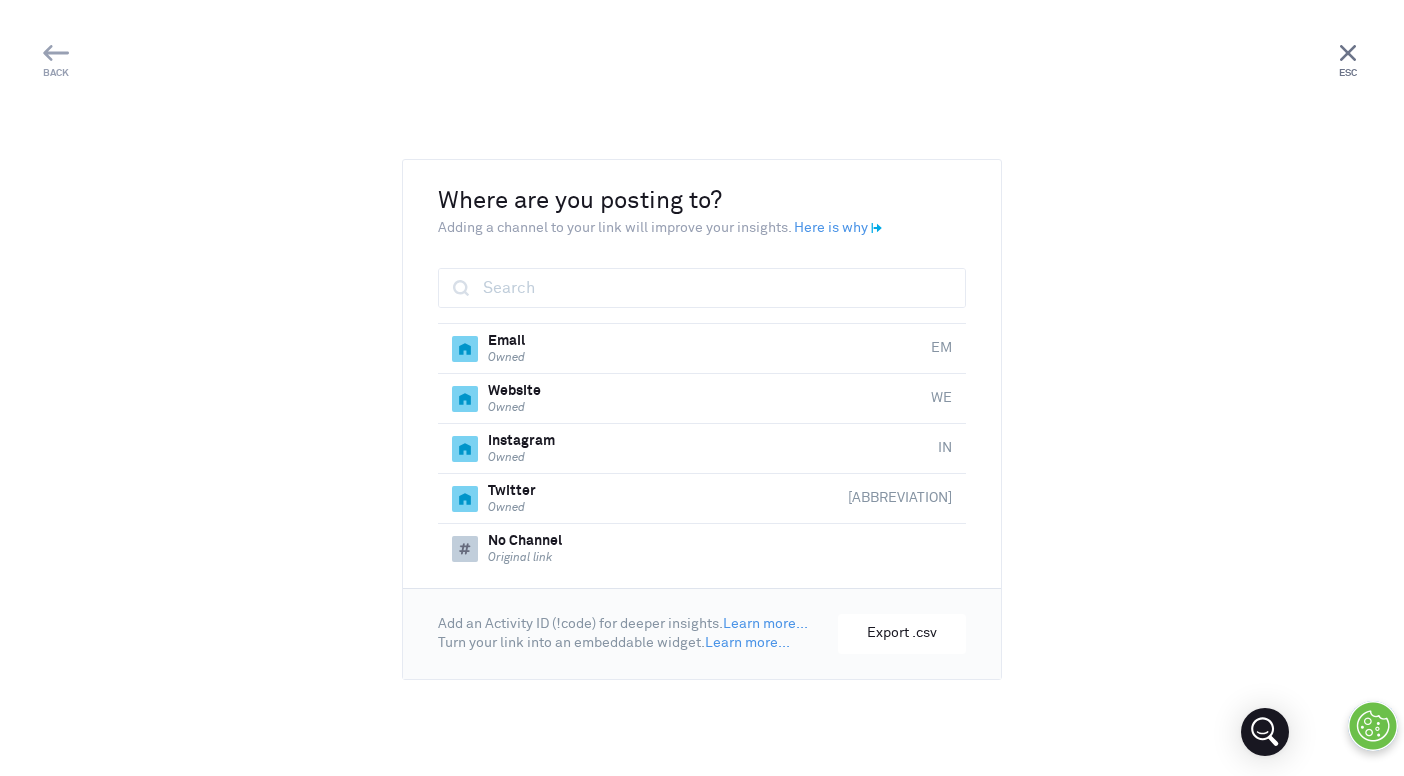 click on "ESC" at bounding box center [1348, 62] 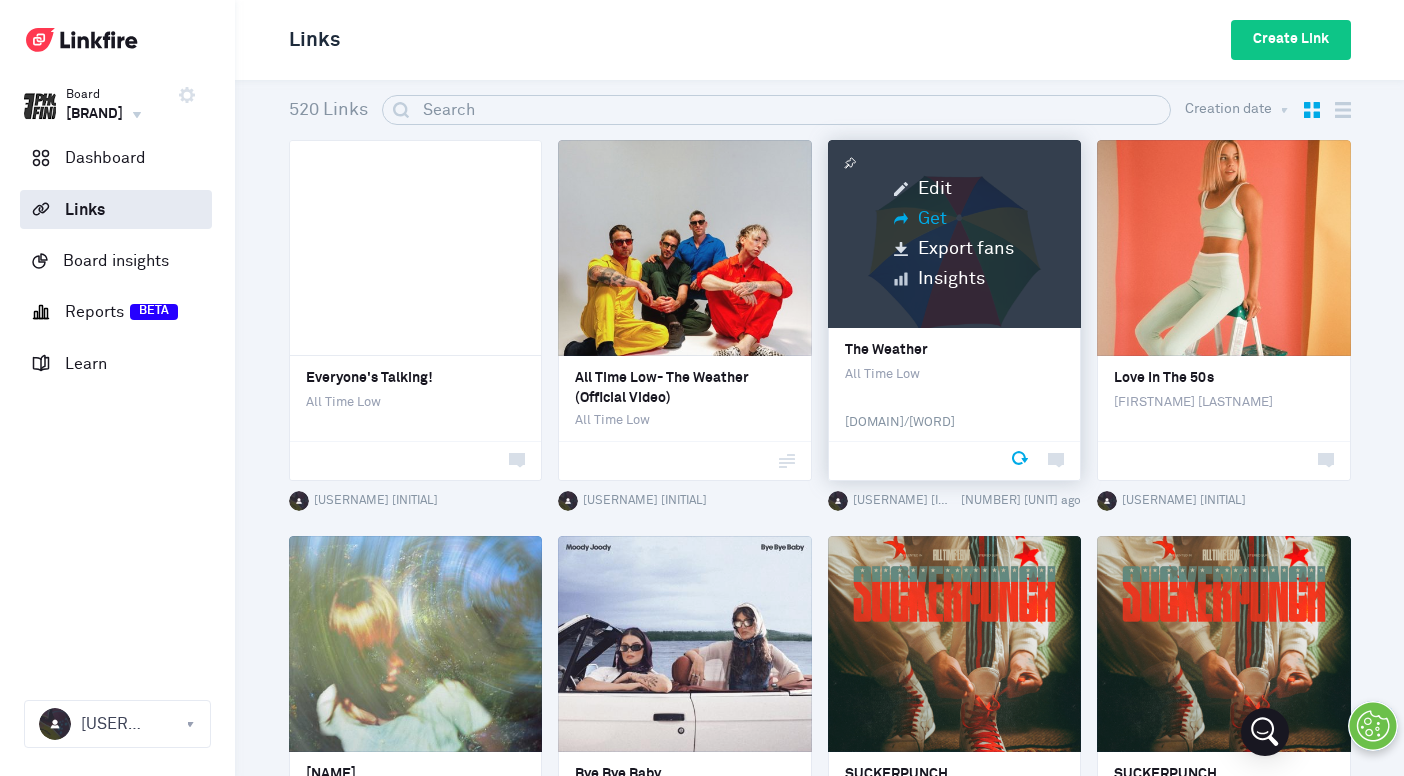 click on "Get" at bounding box center (954, 219) 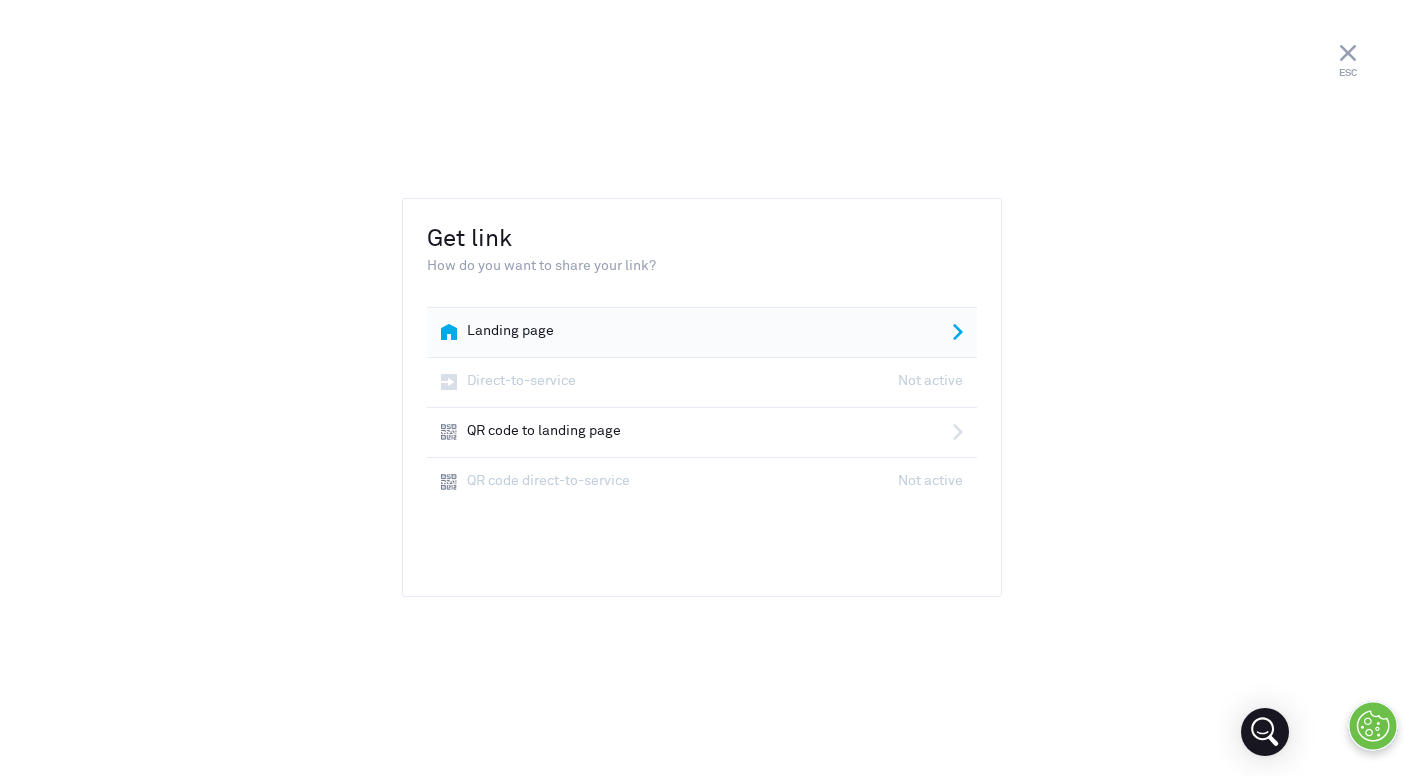 click on "Landing page" at bounding box center (648, 332) 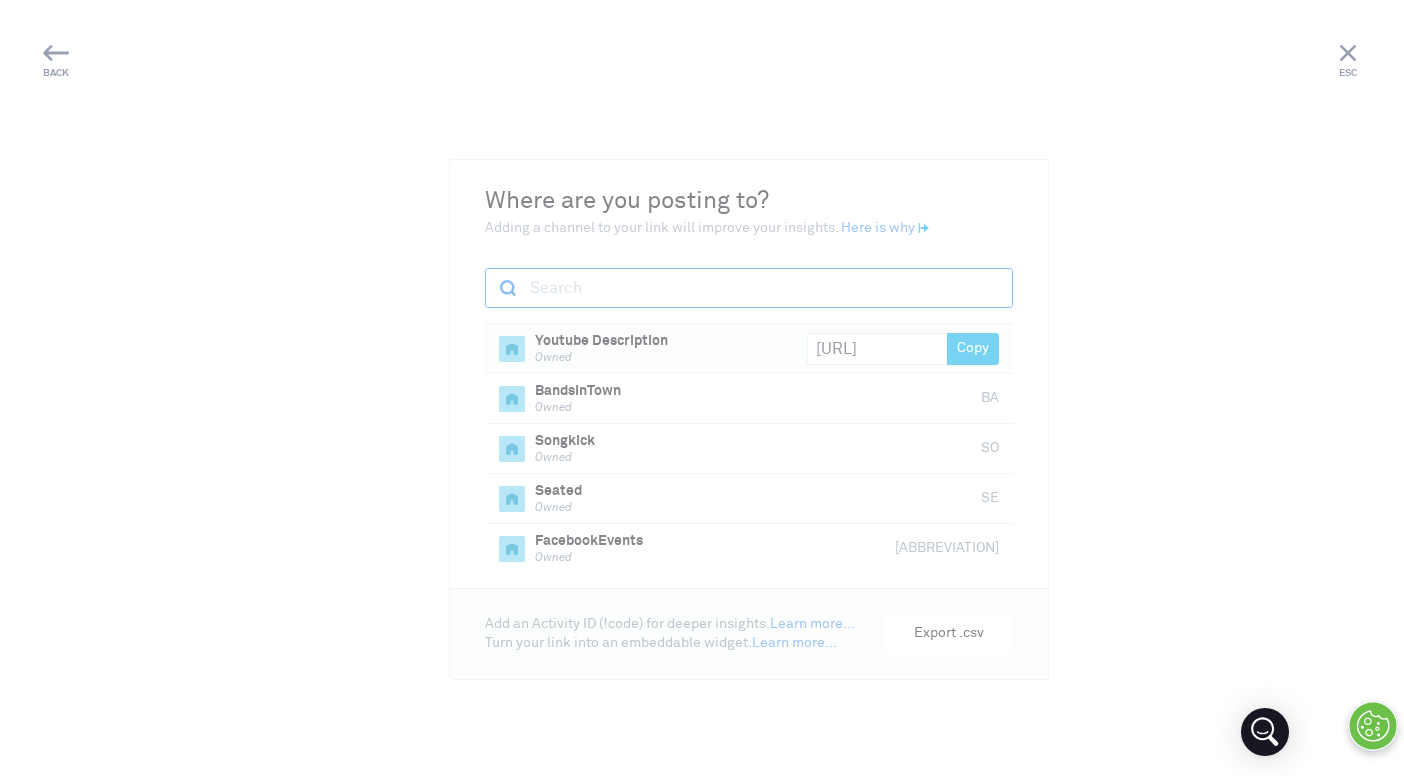 scroll, scrollTop: 0, scrollLeft: 126, axis: horizontal 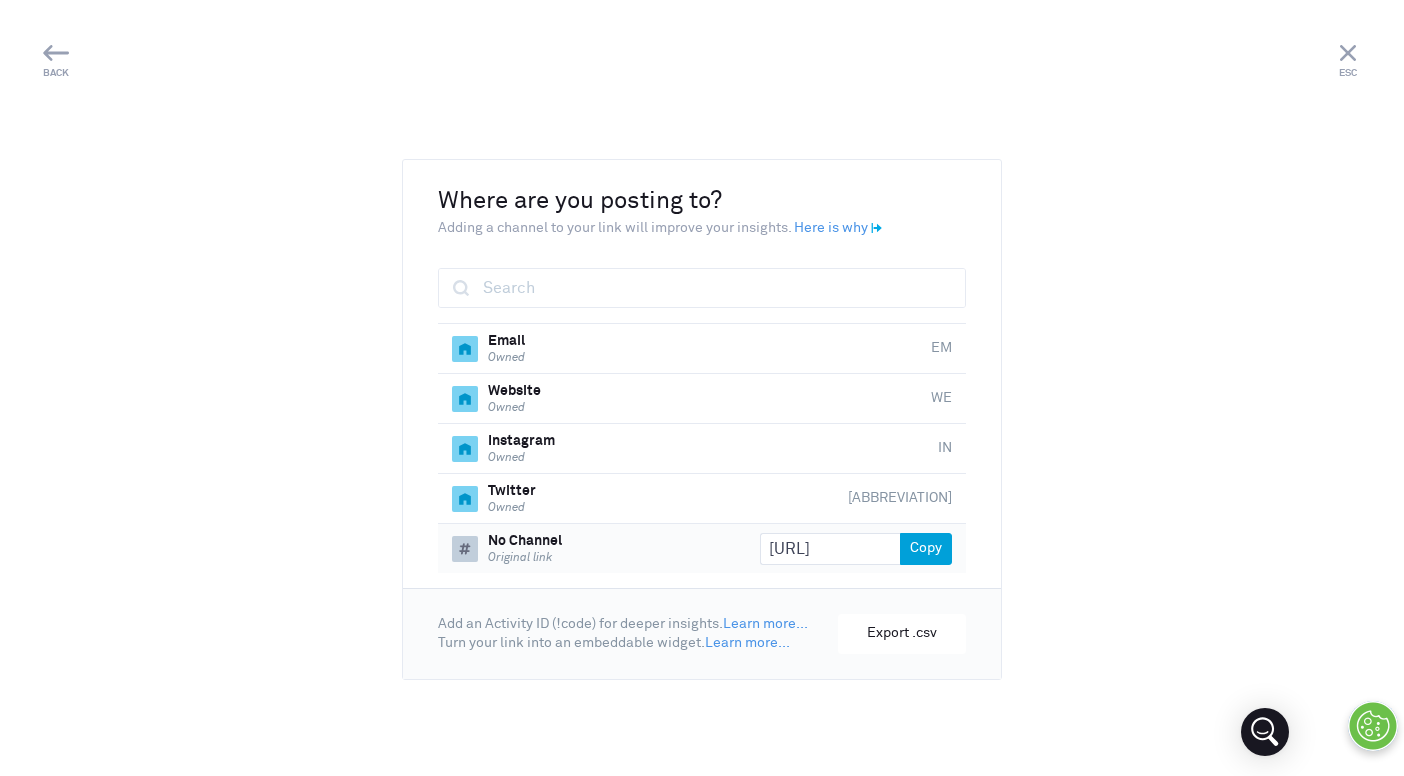 click on "Copy" at bounding box center (926, 548) 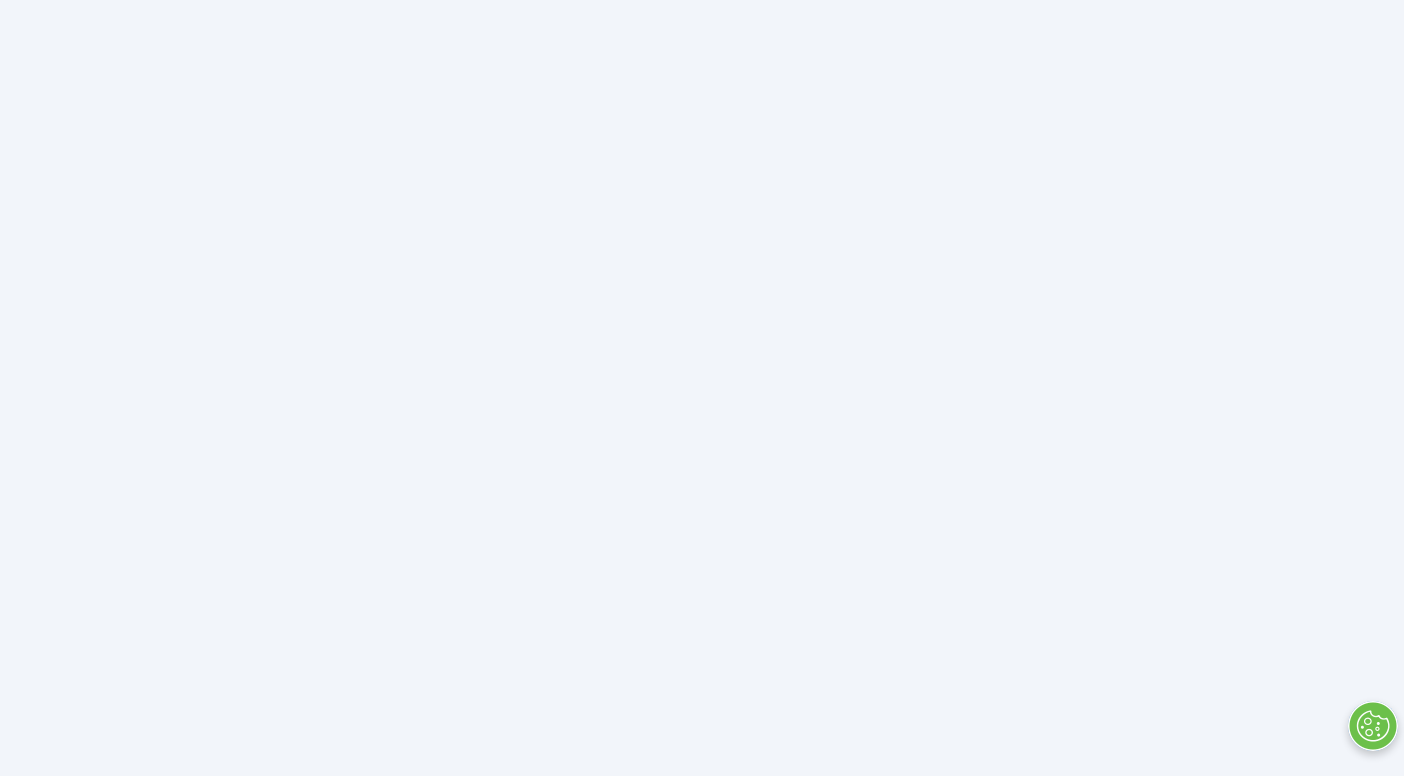 scroll, scrollTop: 0, scrollLeft: 0, axis: both 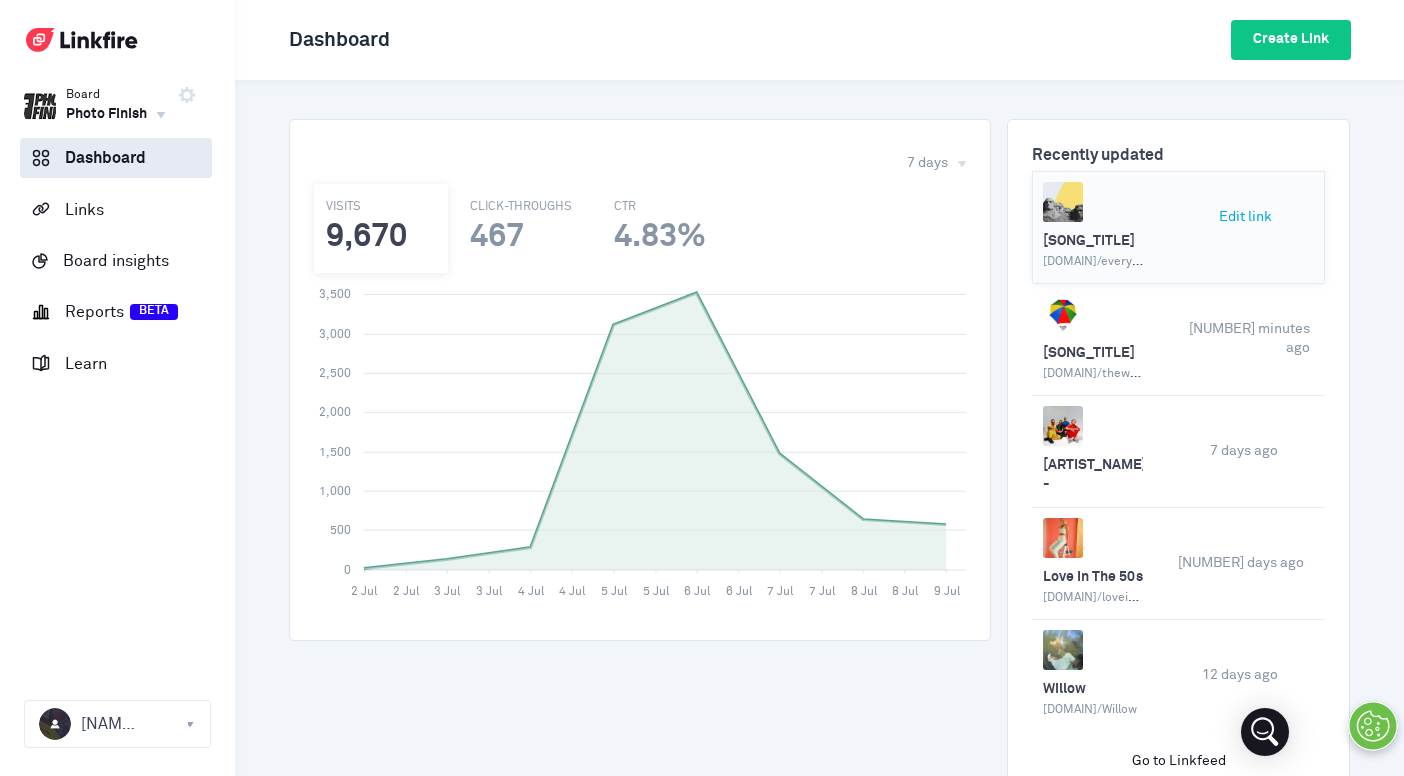 click on "[NUMBER] minutes ago" at bounding box center [1244, 188] 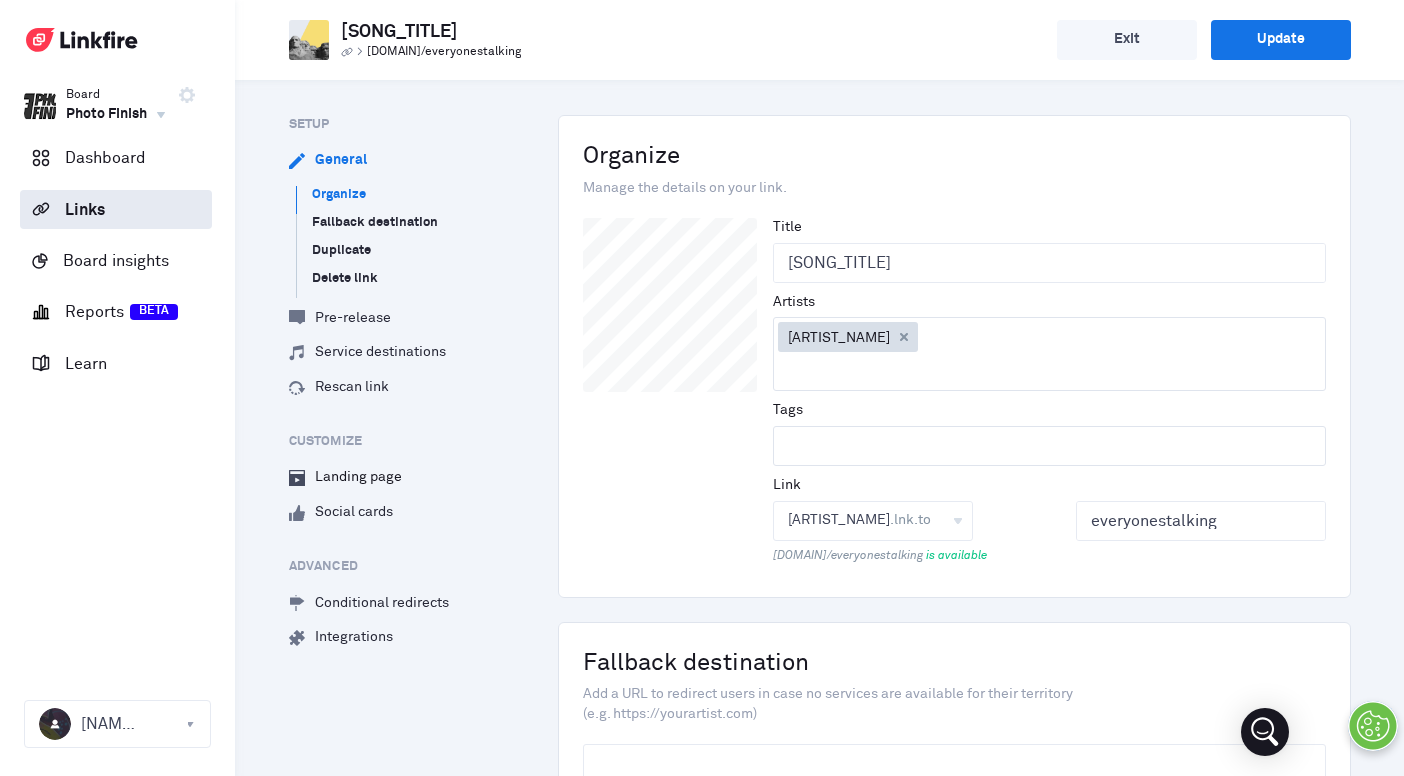 click on "Landing page" at bounding box center (345, 478) 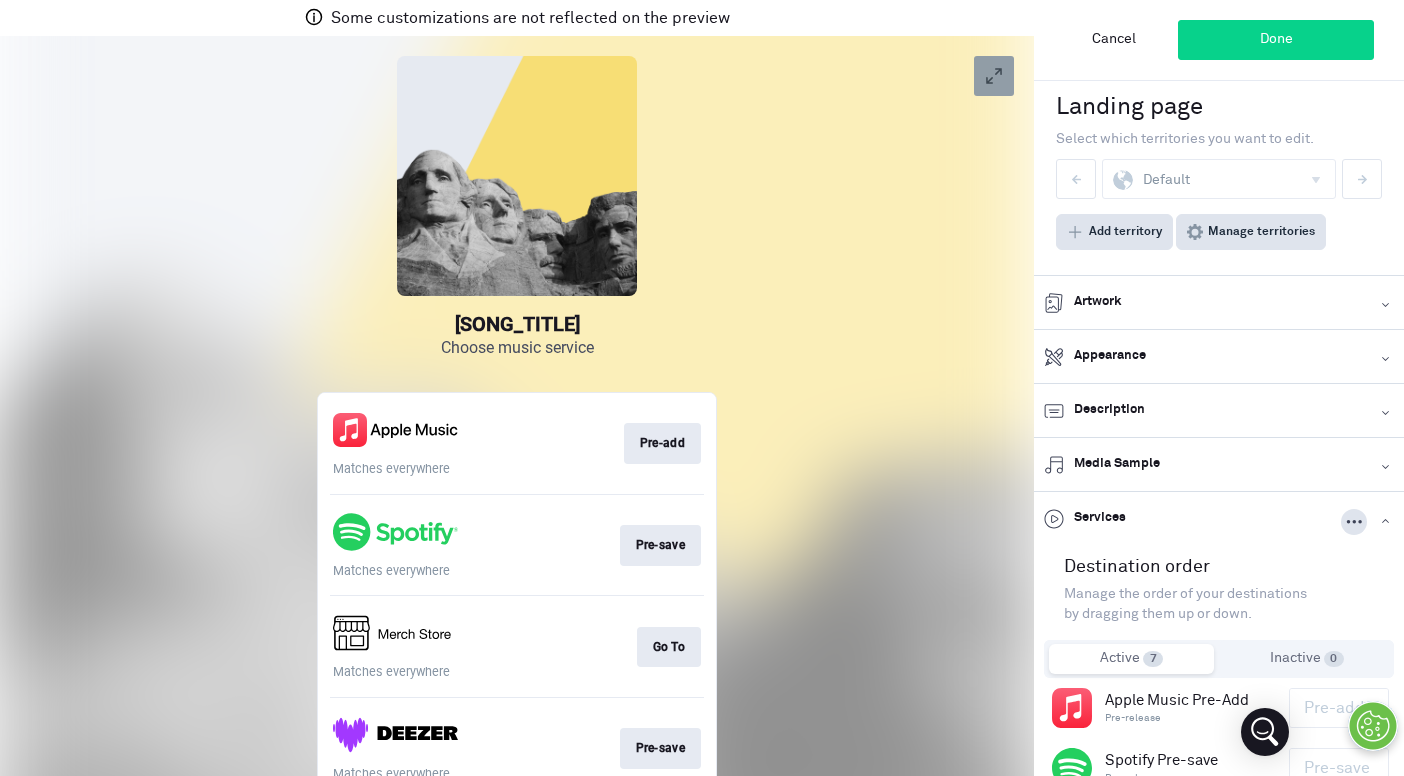 scroll, scrollTop: 0, scrollLeft: 0, axis: both 